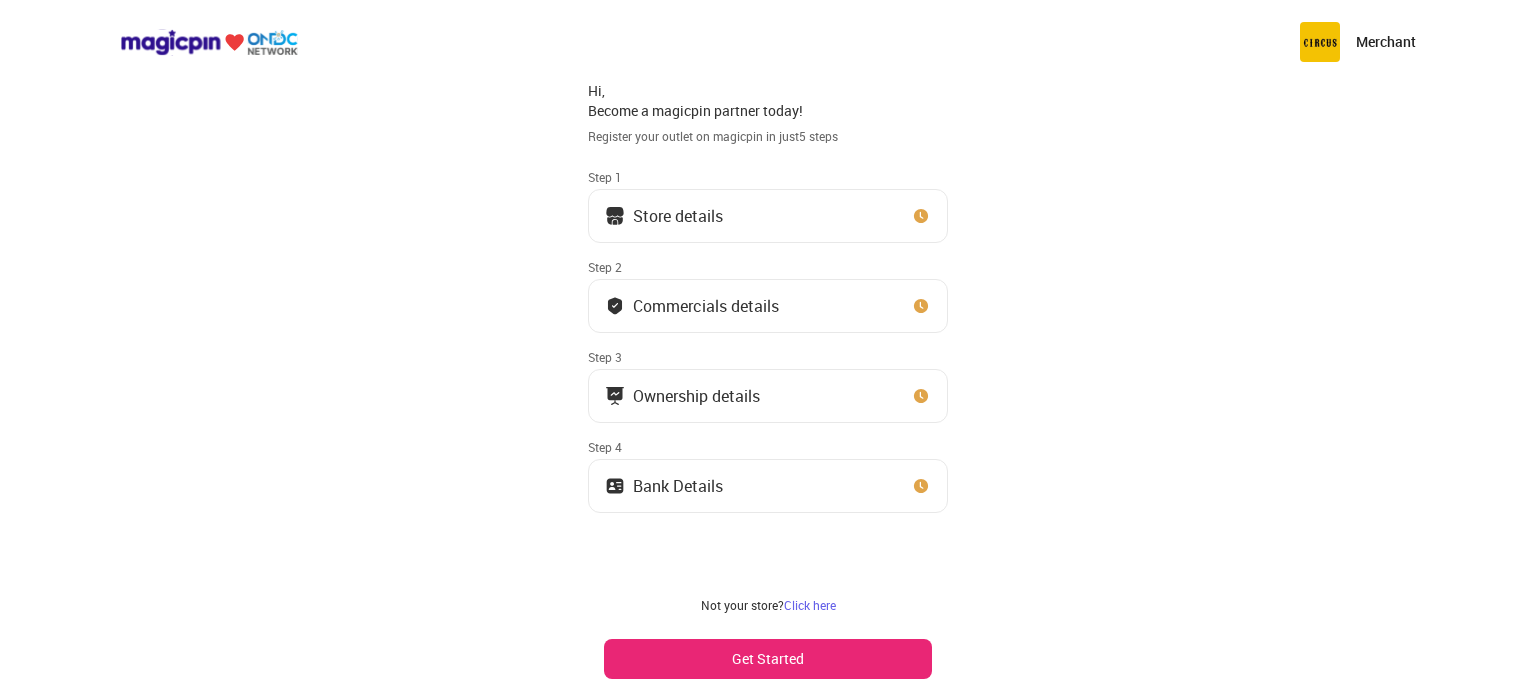 scroll, scrollTop: 0, scrollLeft: 0, axis: both 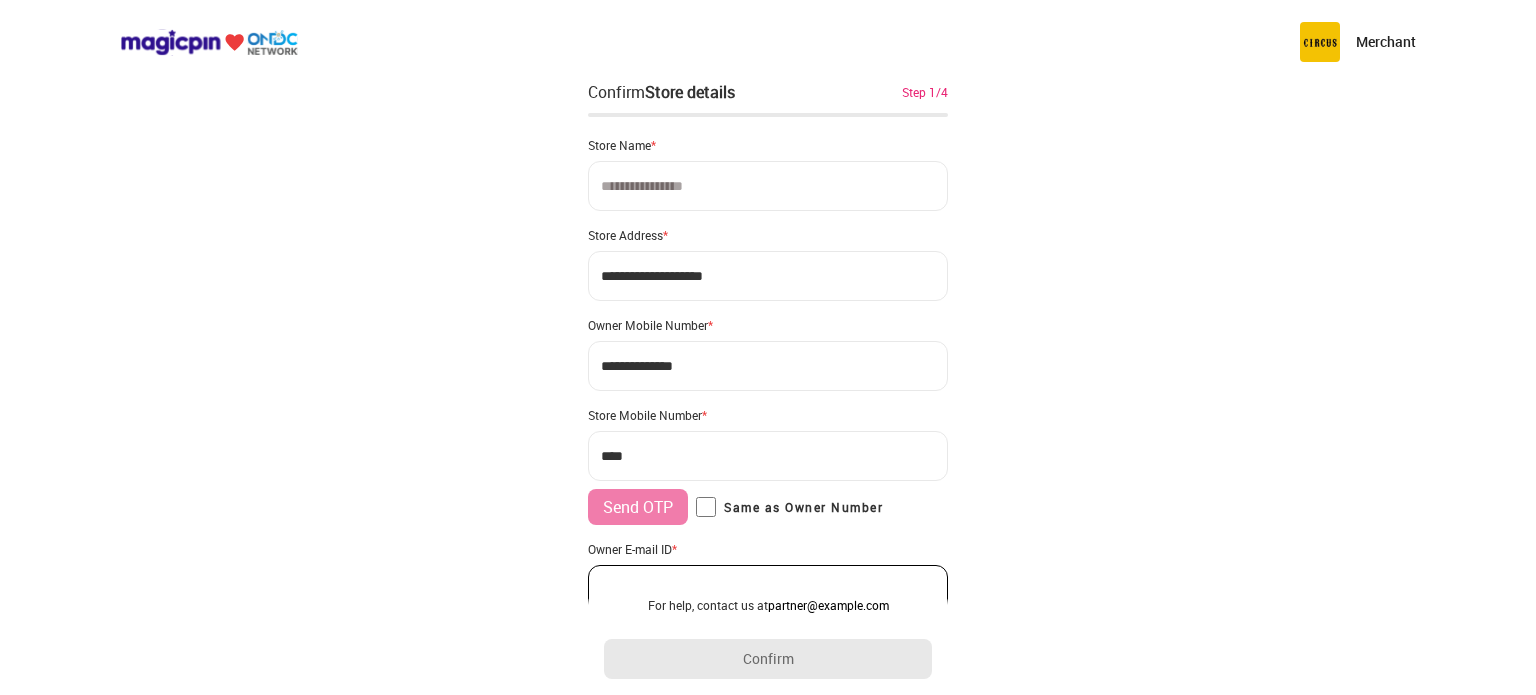 click at bounding box center [768, 186] 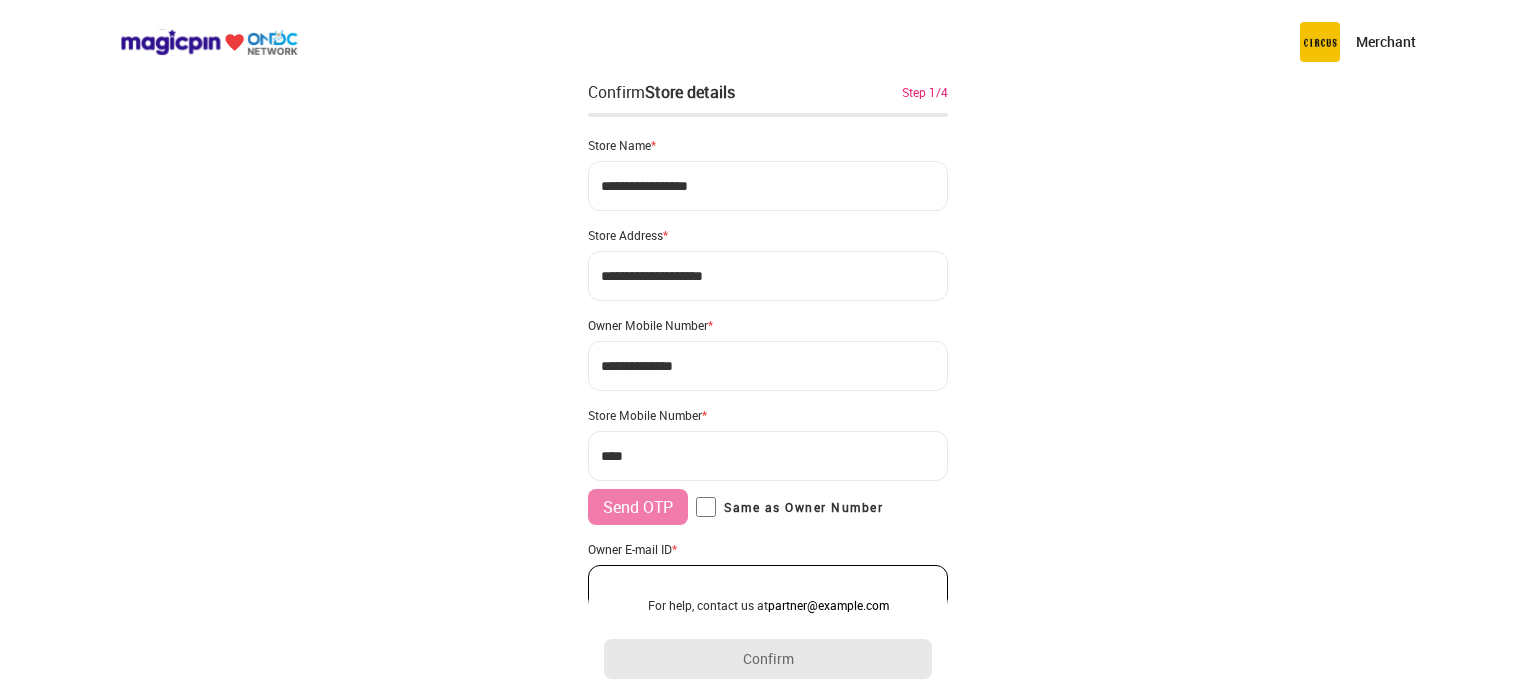 type on "**********" 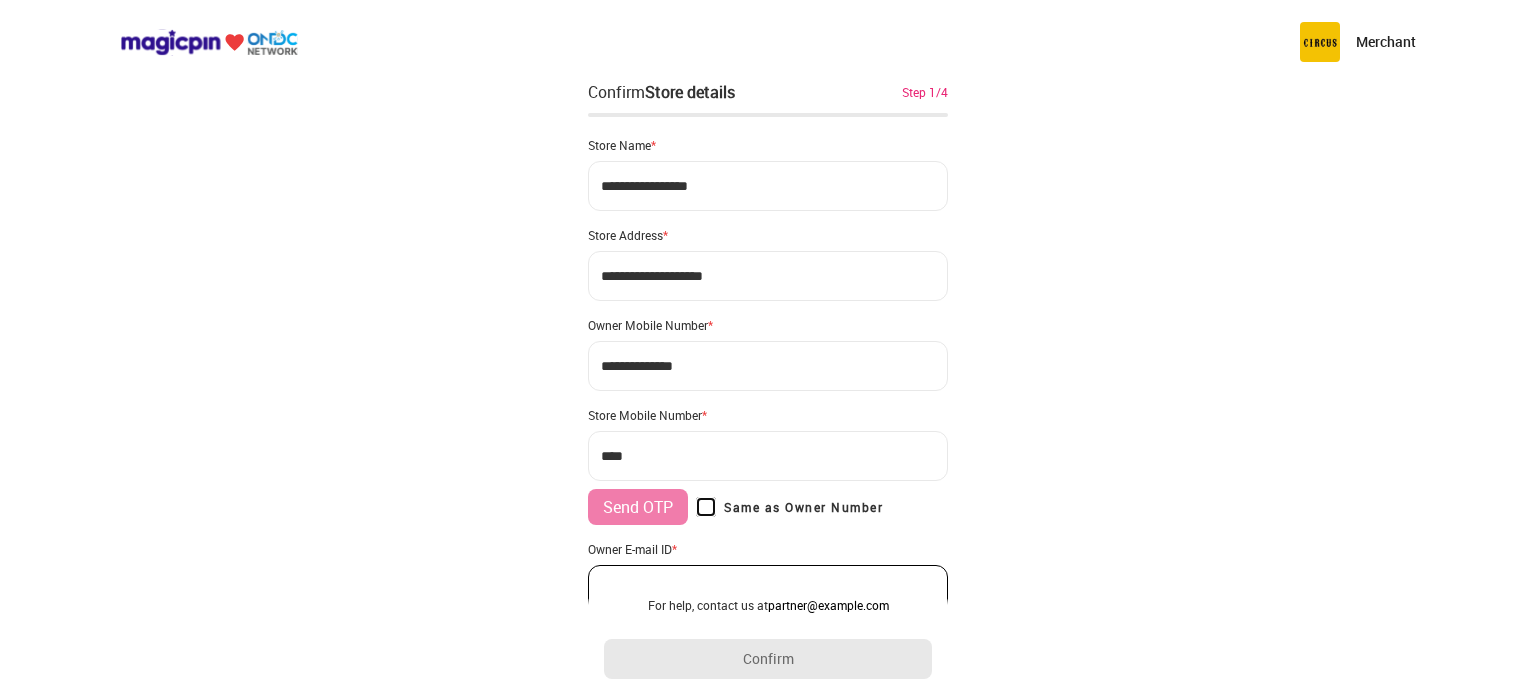 type on "**********" 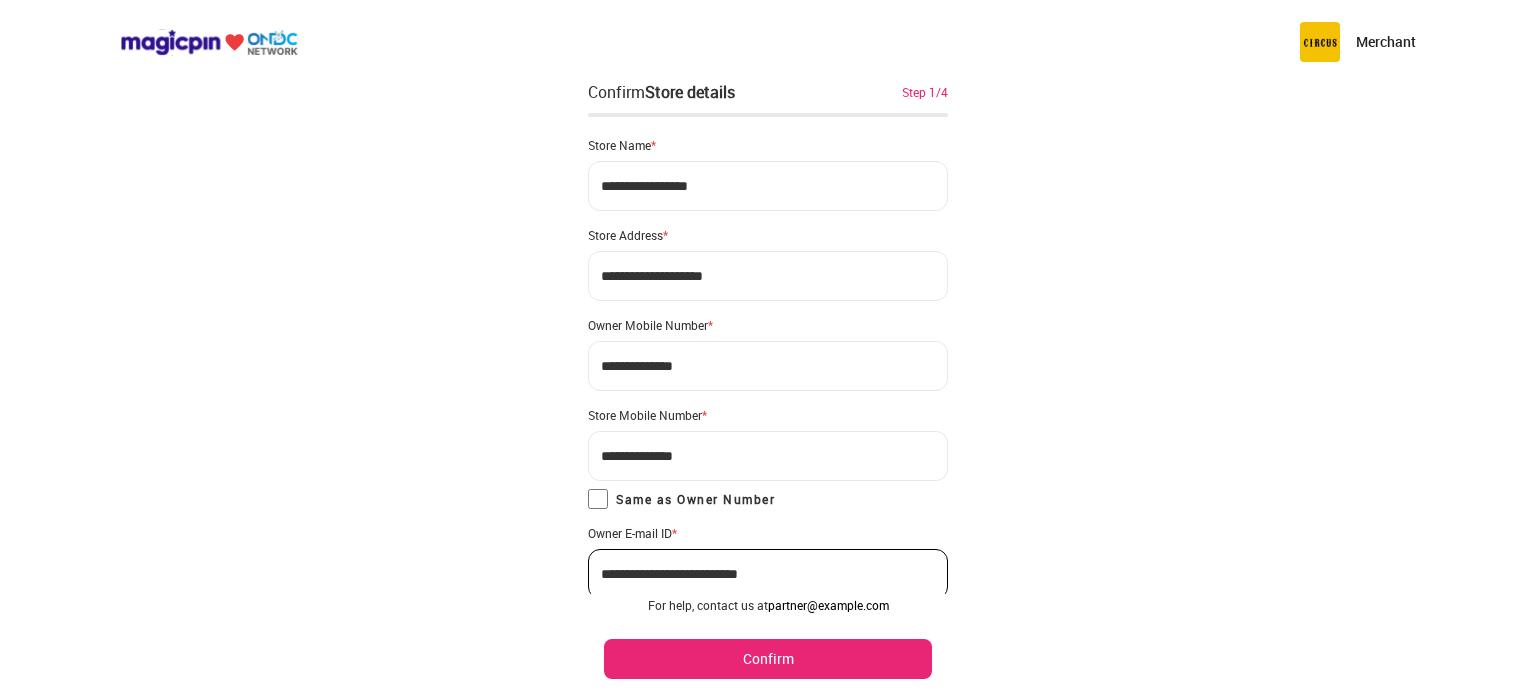 click on "**********" at bounding box center (768, 389) 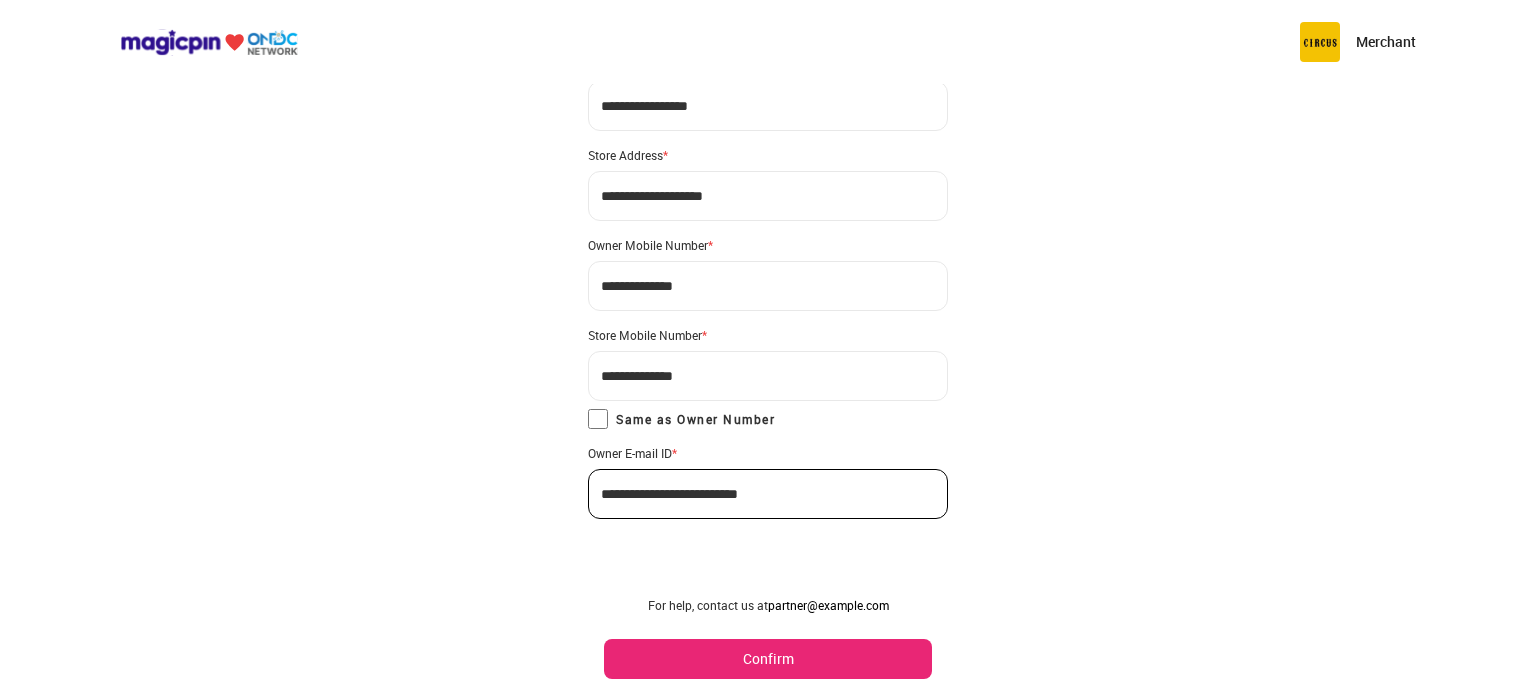 scroll, scrollTop: 81, scrollLeft: 0, axis: vertical 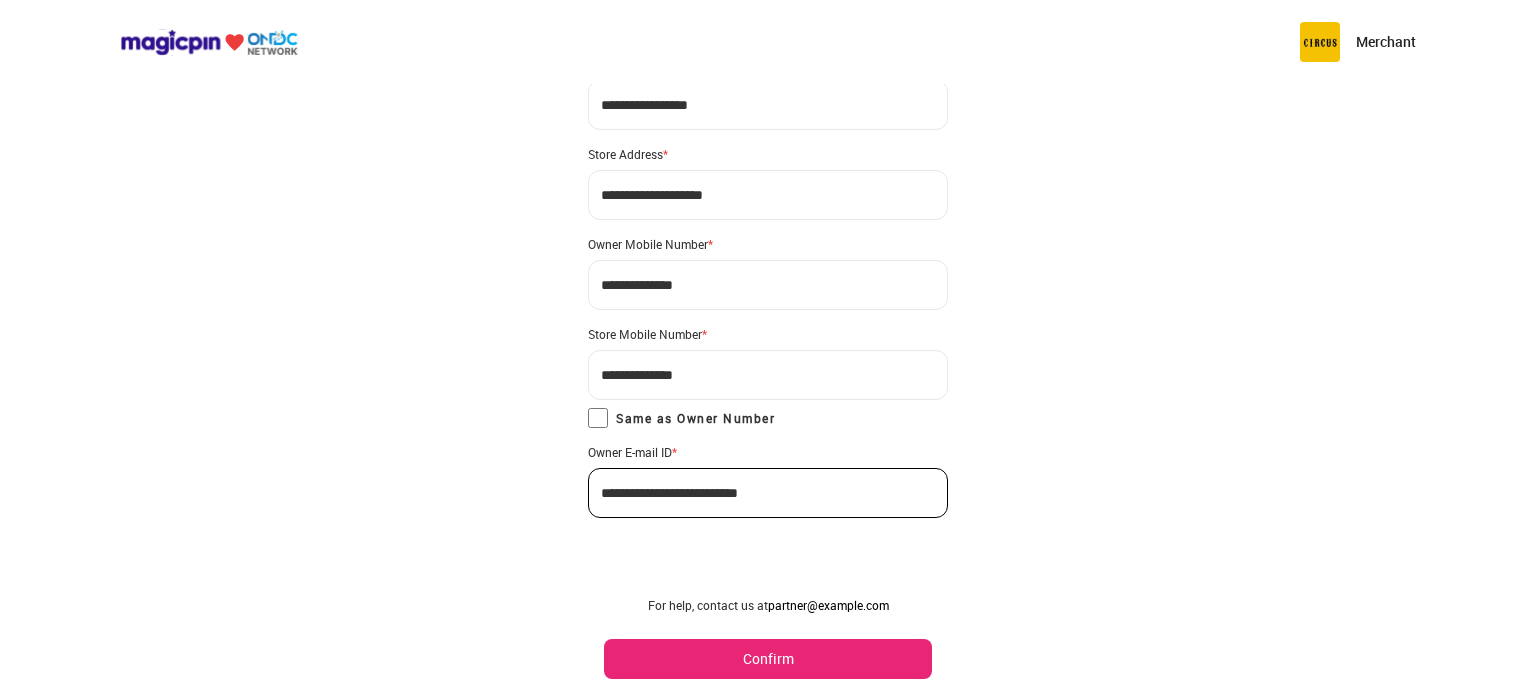 click on "Confirm" at bounding box center (768, 659) 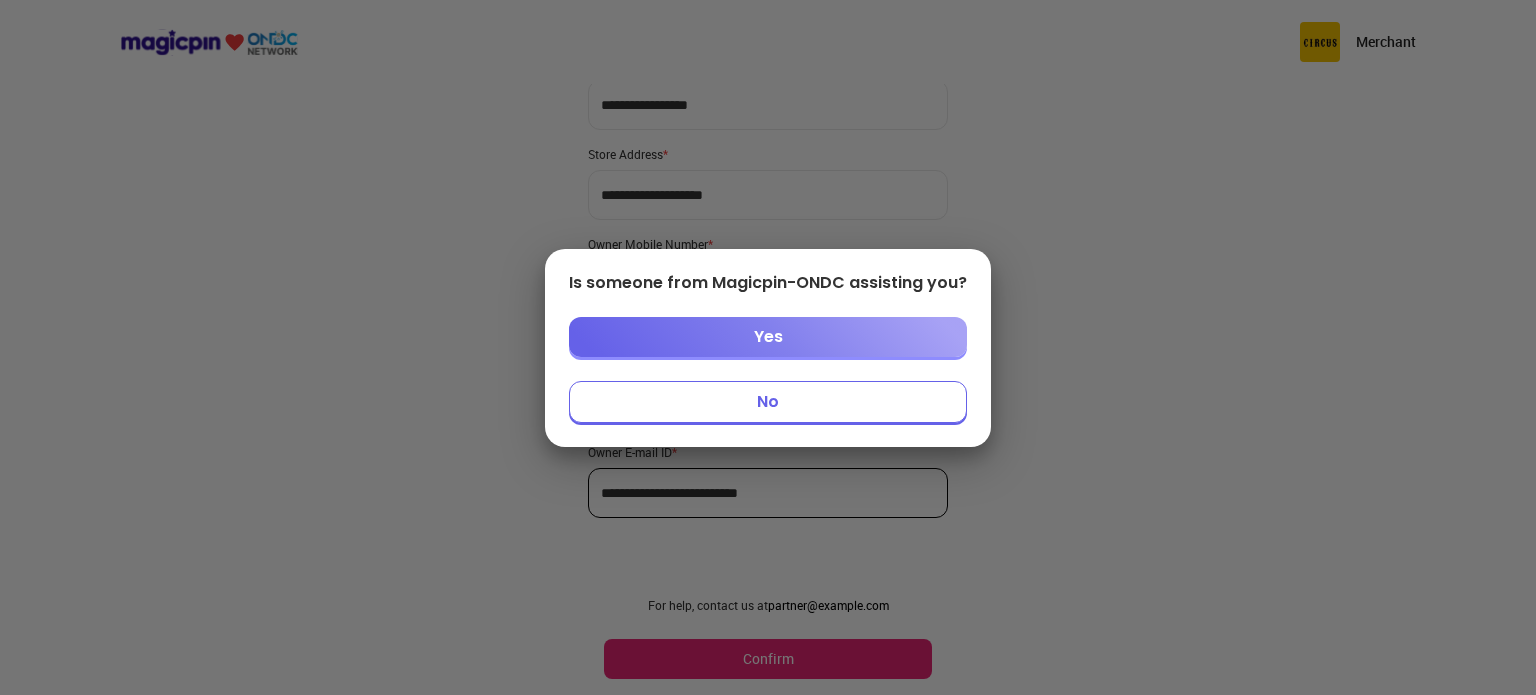 click on "No" at bounding box center (768, 402) 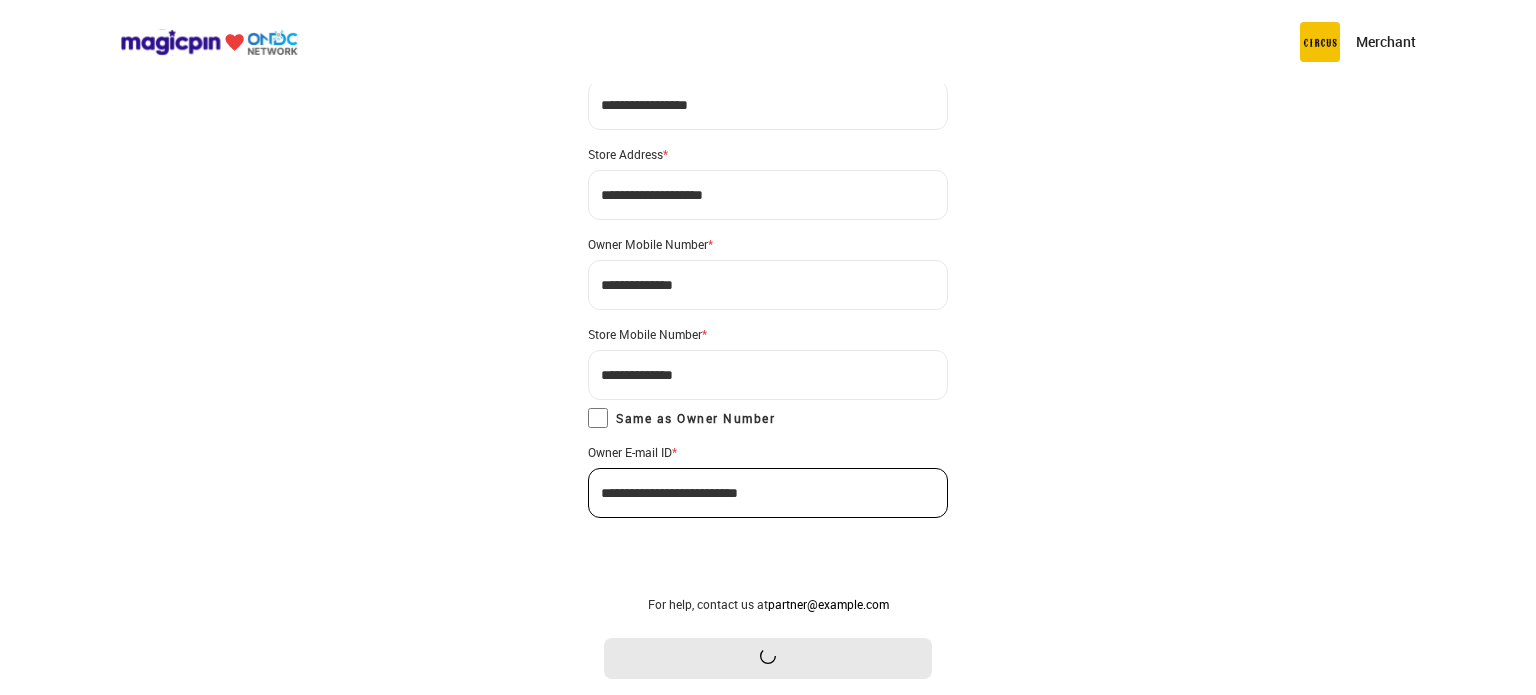 scroll, scrollTop: 0, scrollLeft: 0, axis: both 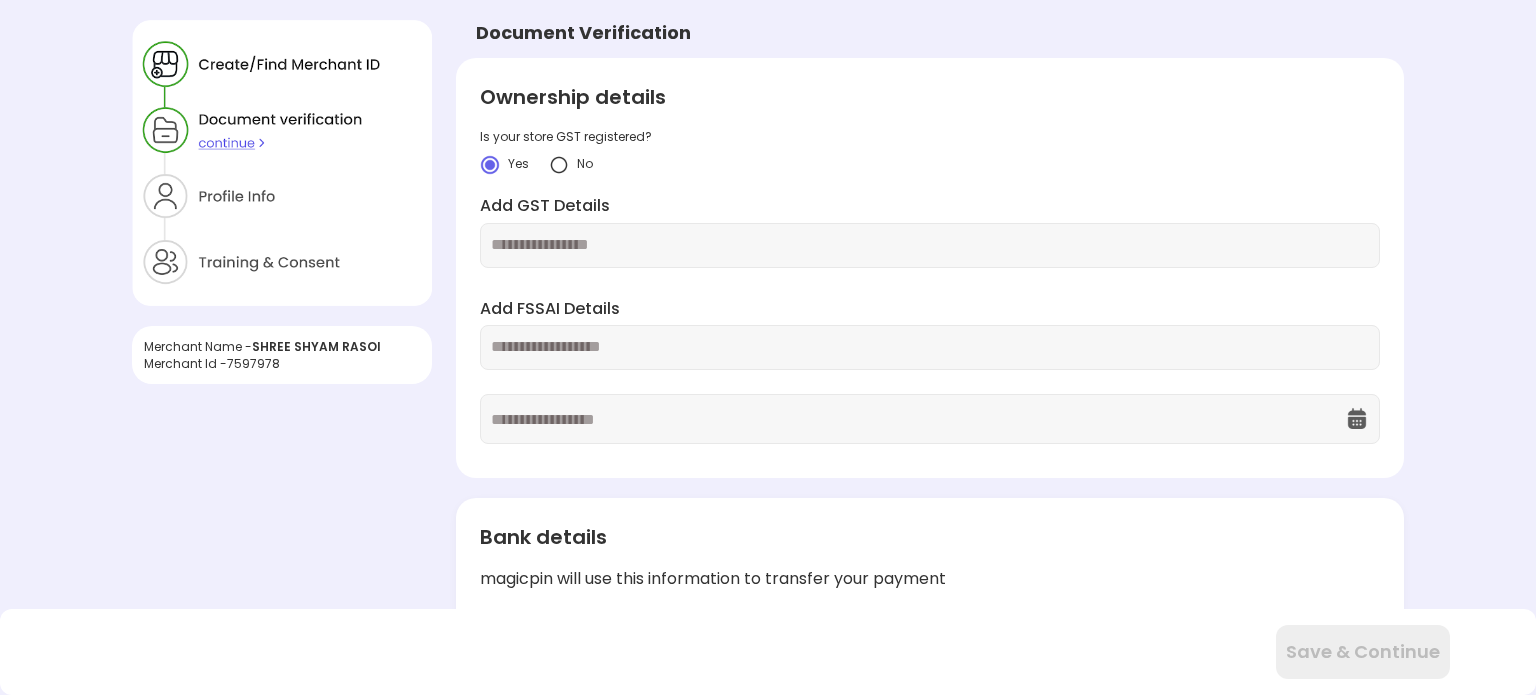 click at bounding box center (559, 165) 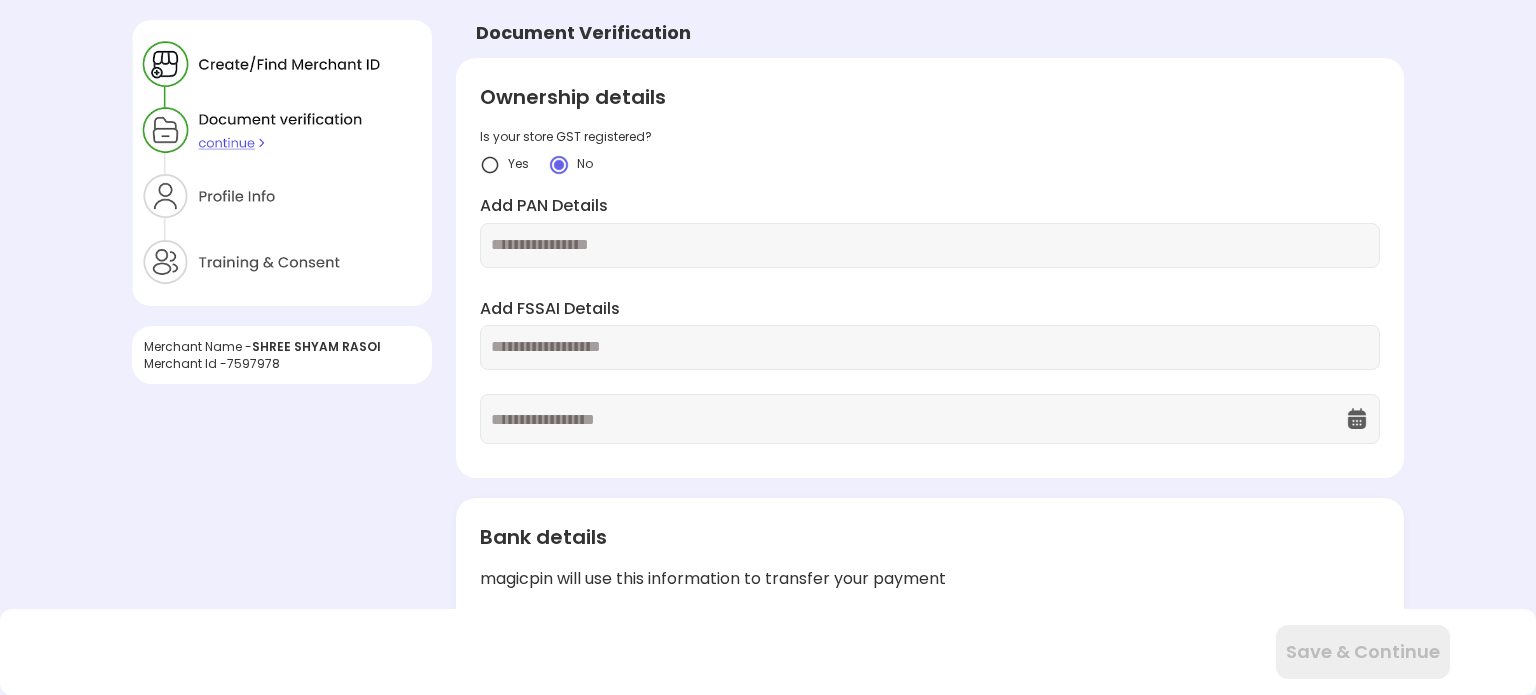 click at bounding box center (930, 245) 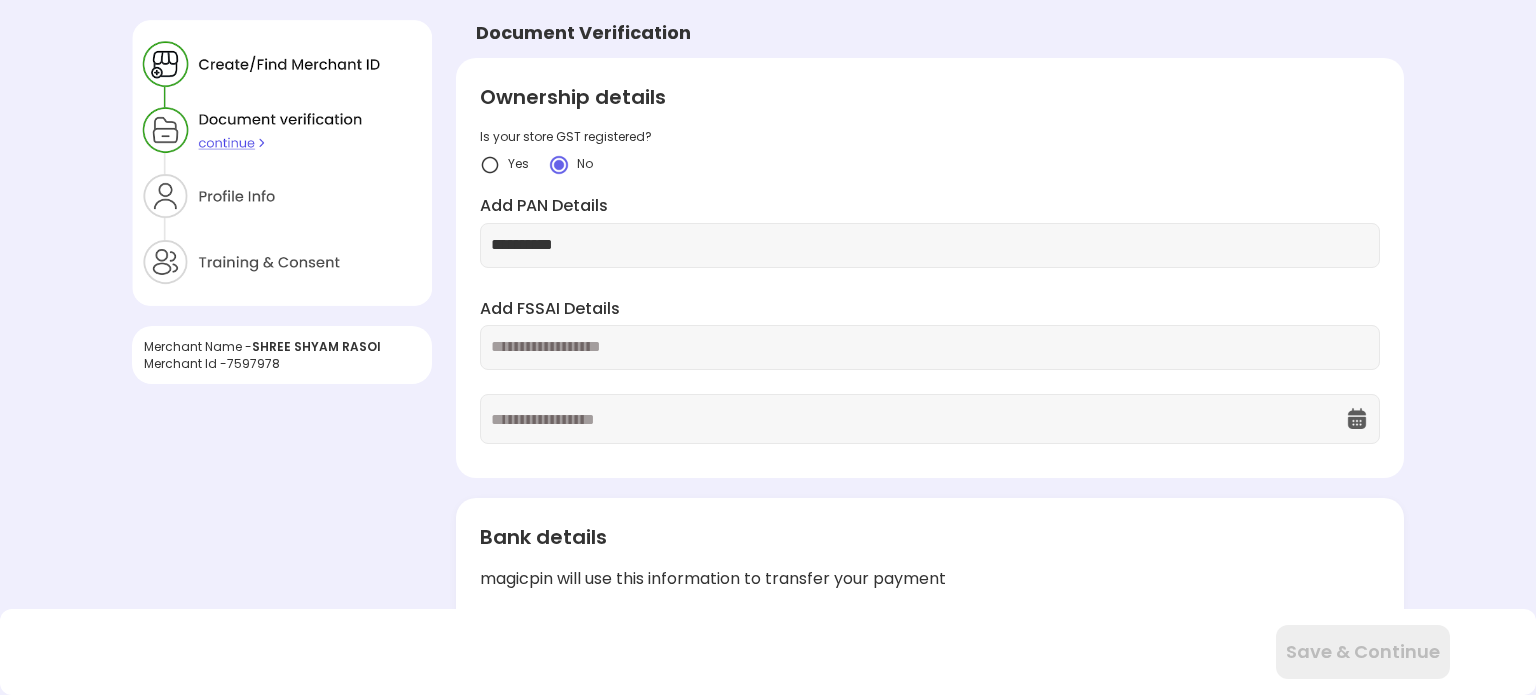 type on "**********" 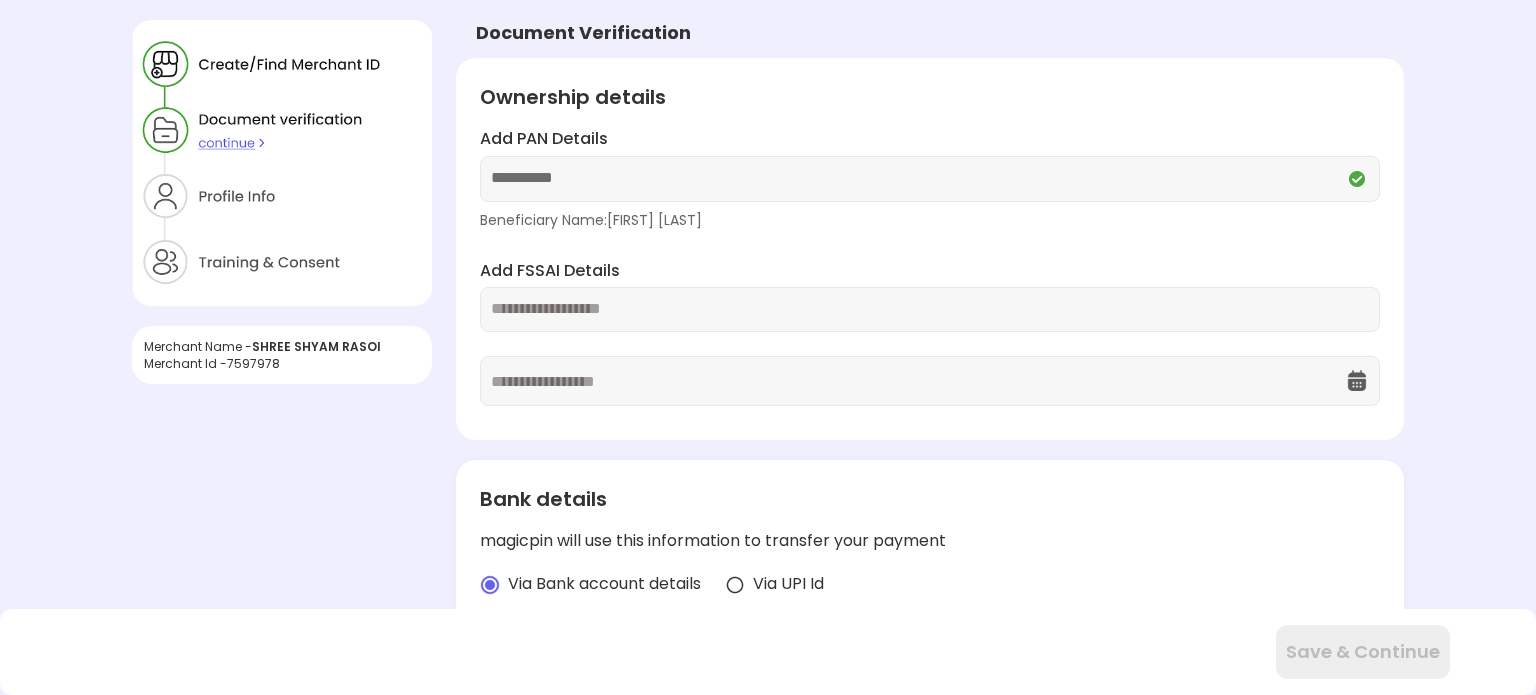 click at bounding box center [930, 309] 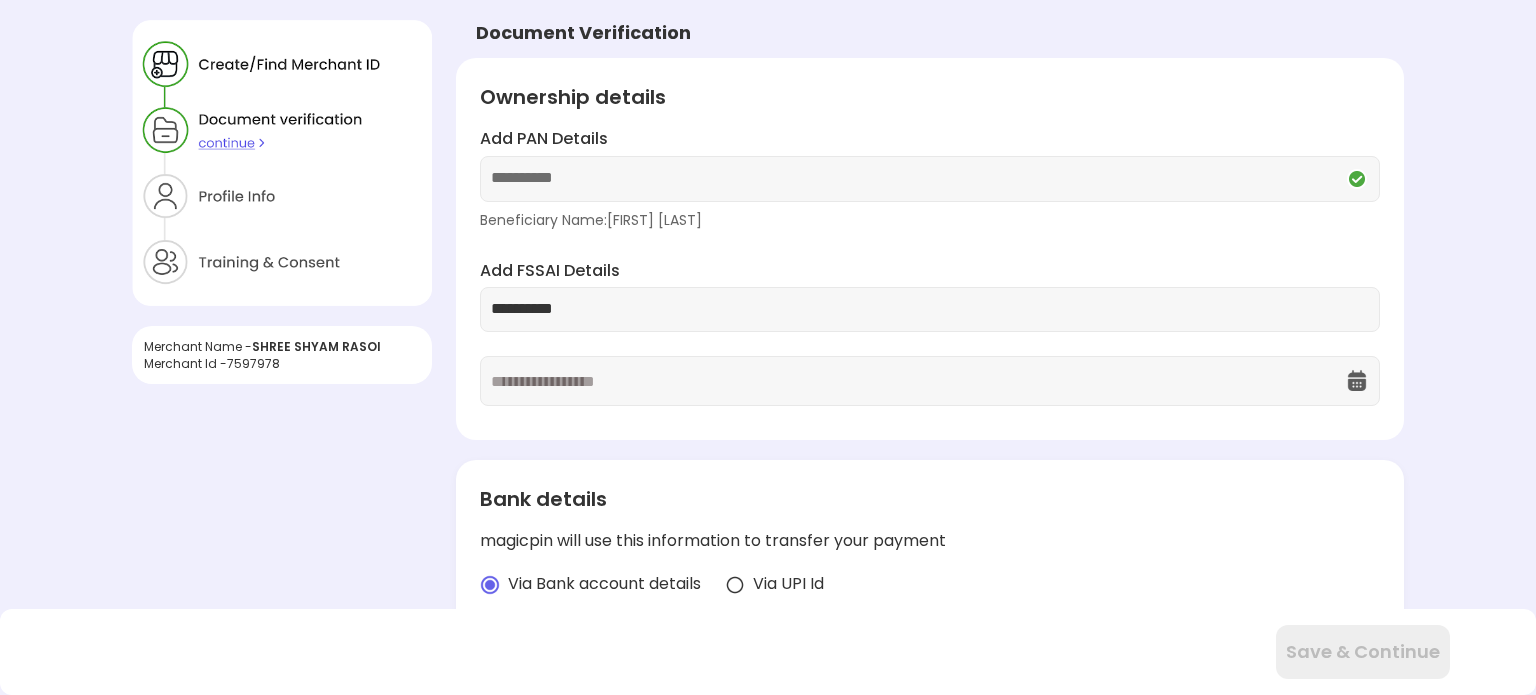 click on "**********" at bounding box center [930, 309] 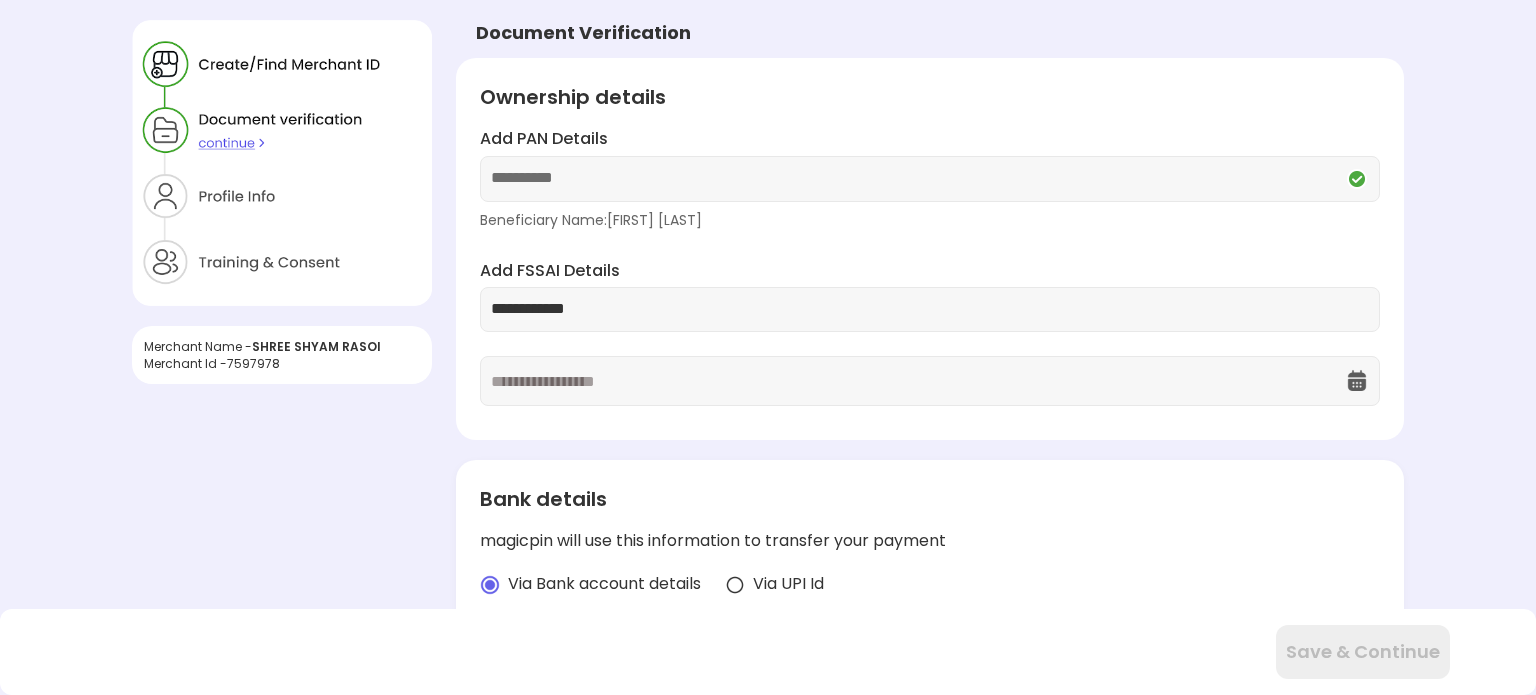 click on "**********" at bounding box center [930, 309] 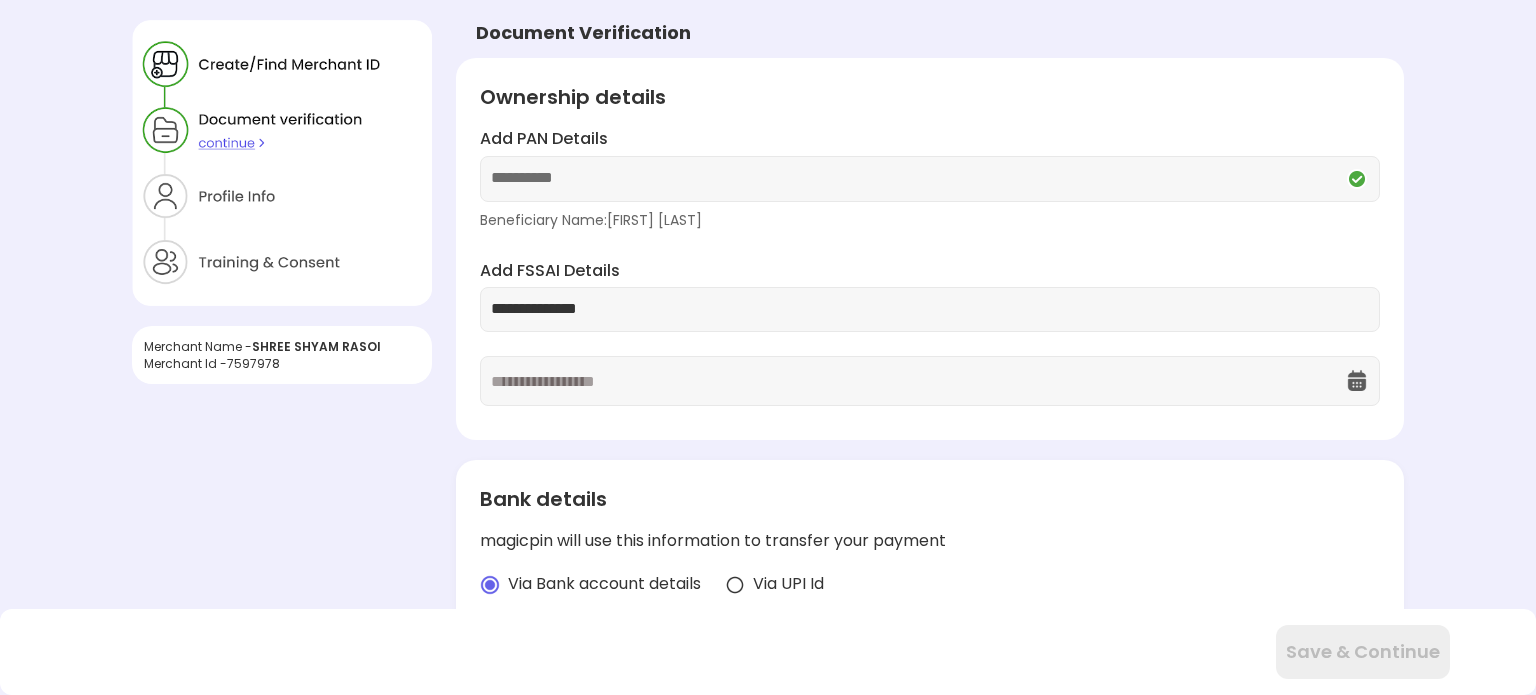 type on "**********" 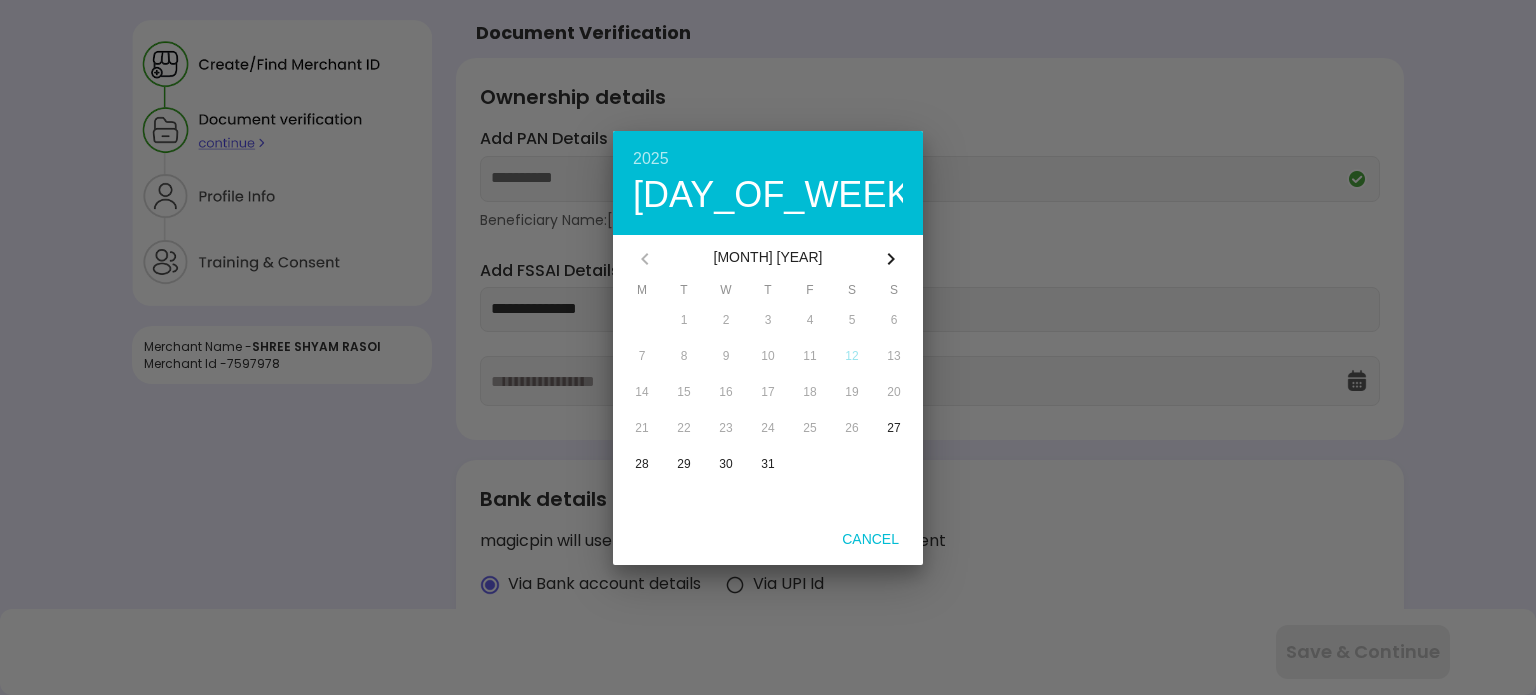 click at bounding box center [768, 347] 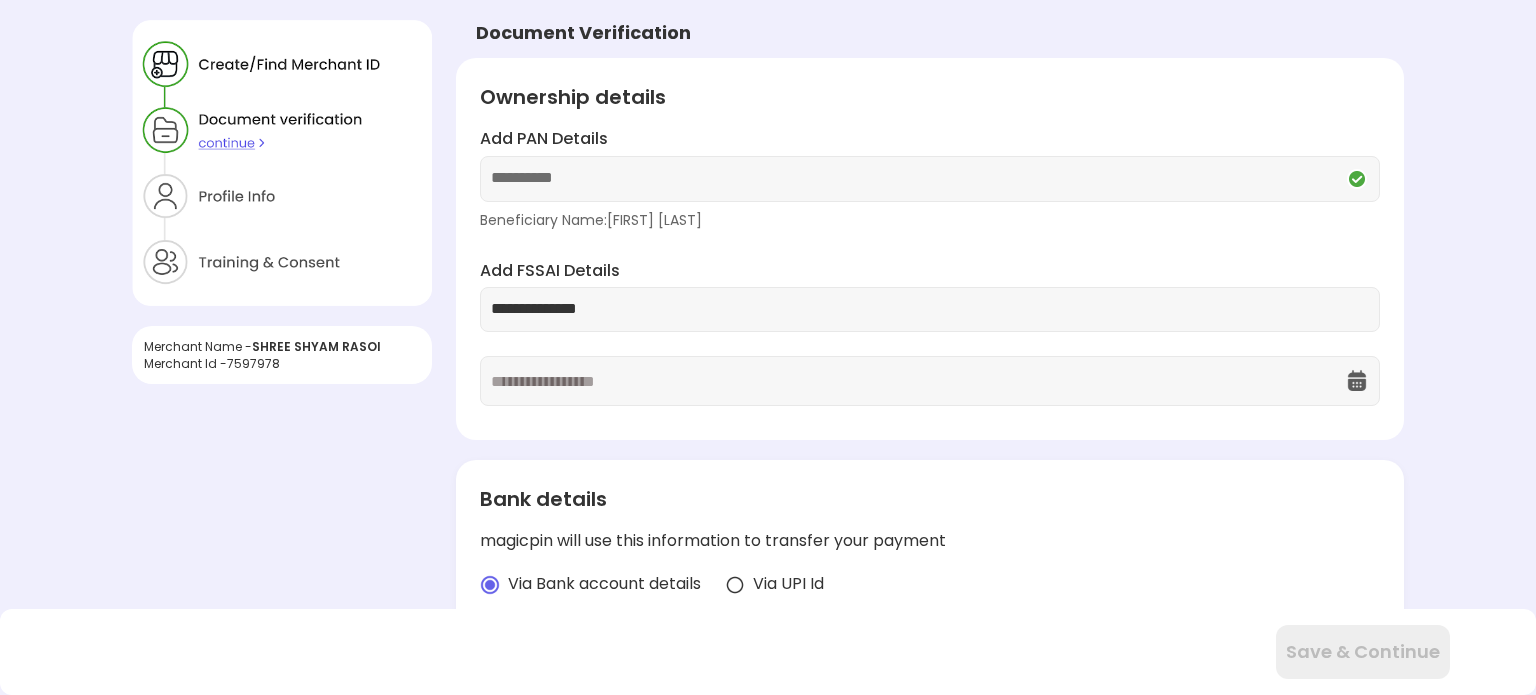 click on "**********" at bounding box center [768, 593] 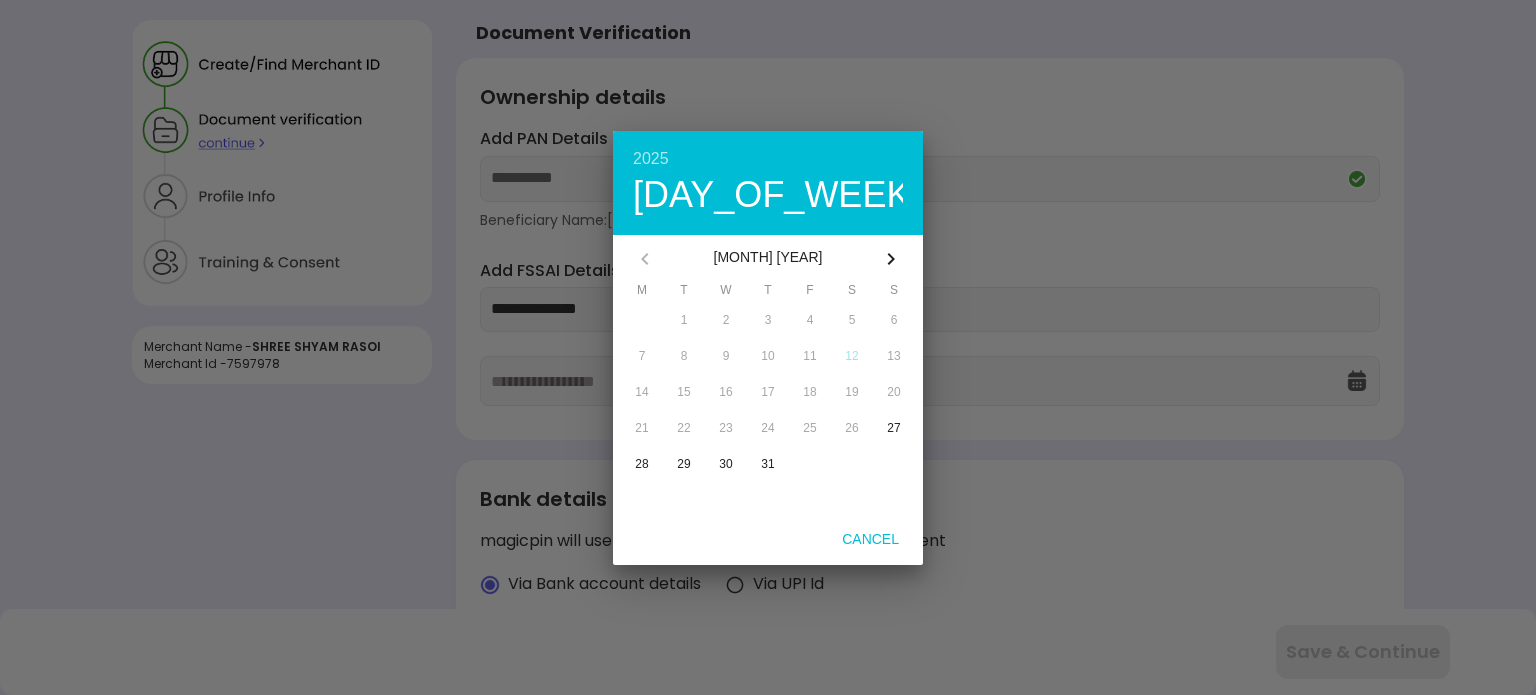 click on "2025" at bounding box center [768, 159] 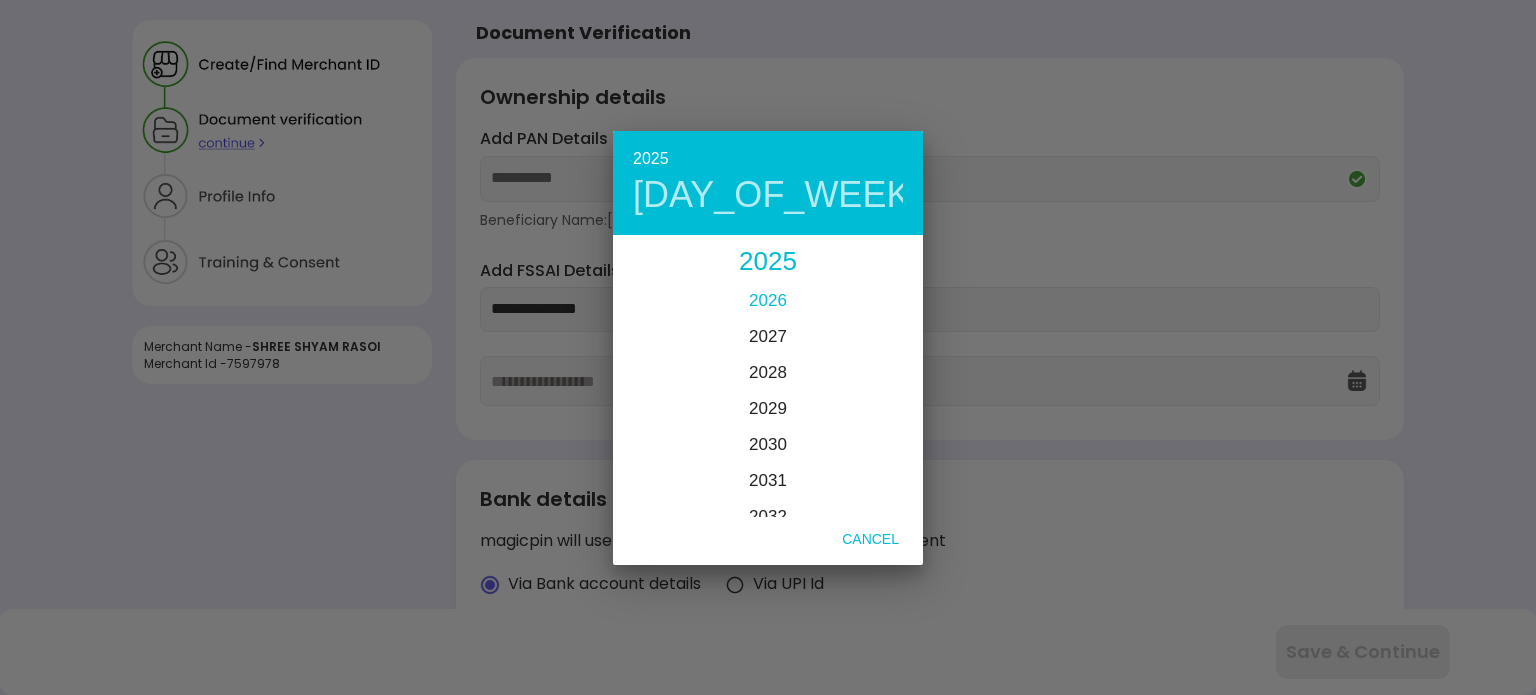 click on "2026" at bounding box center (768, 300) 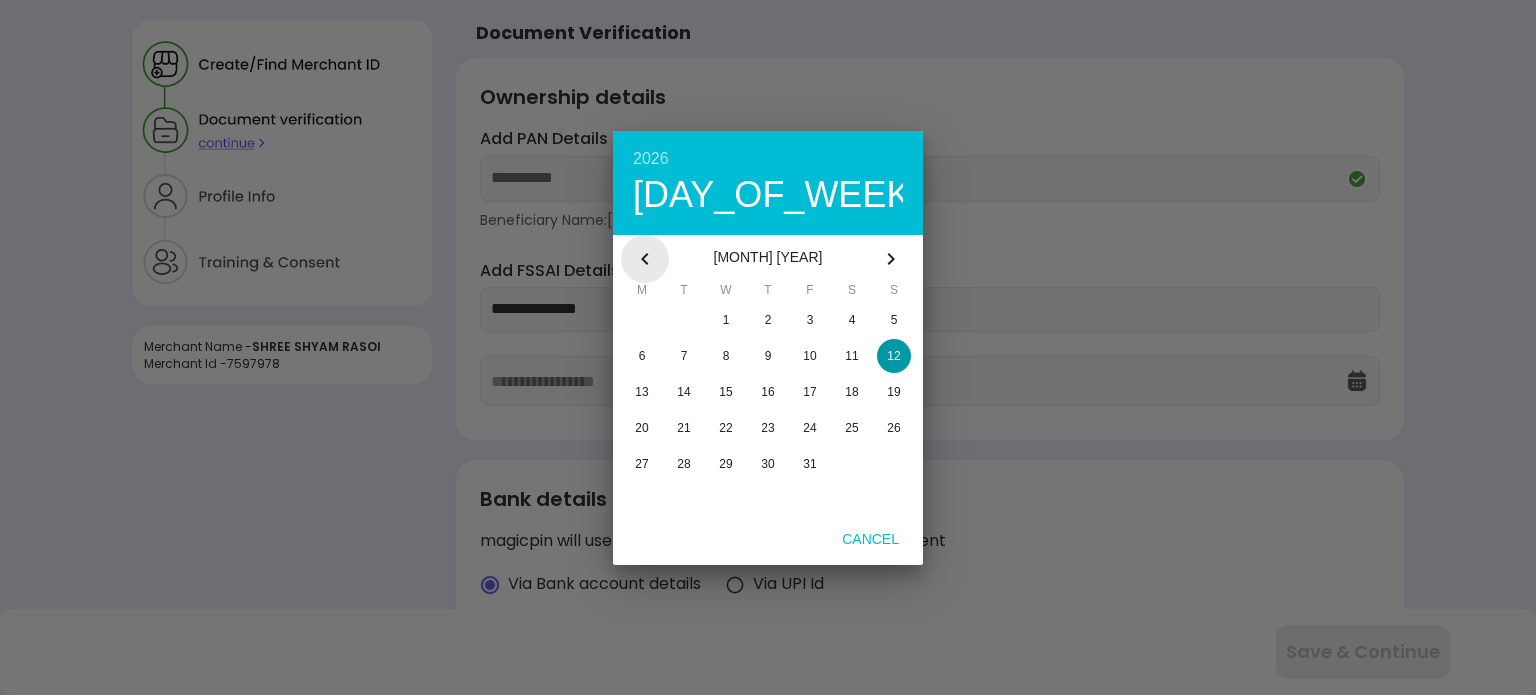 click 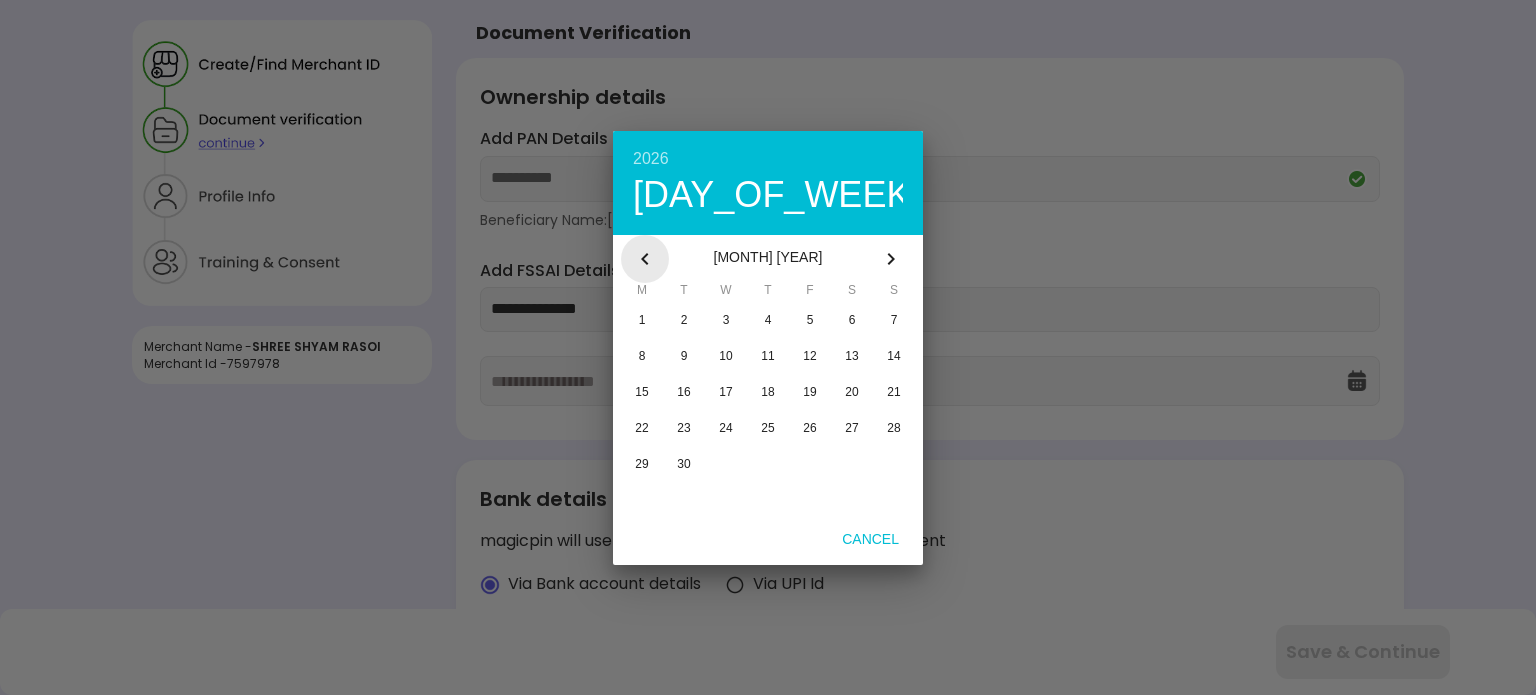 click 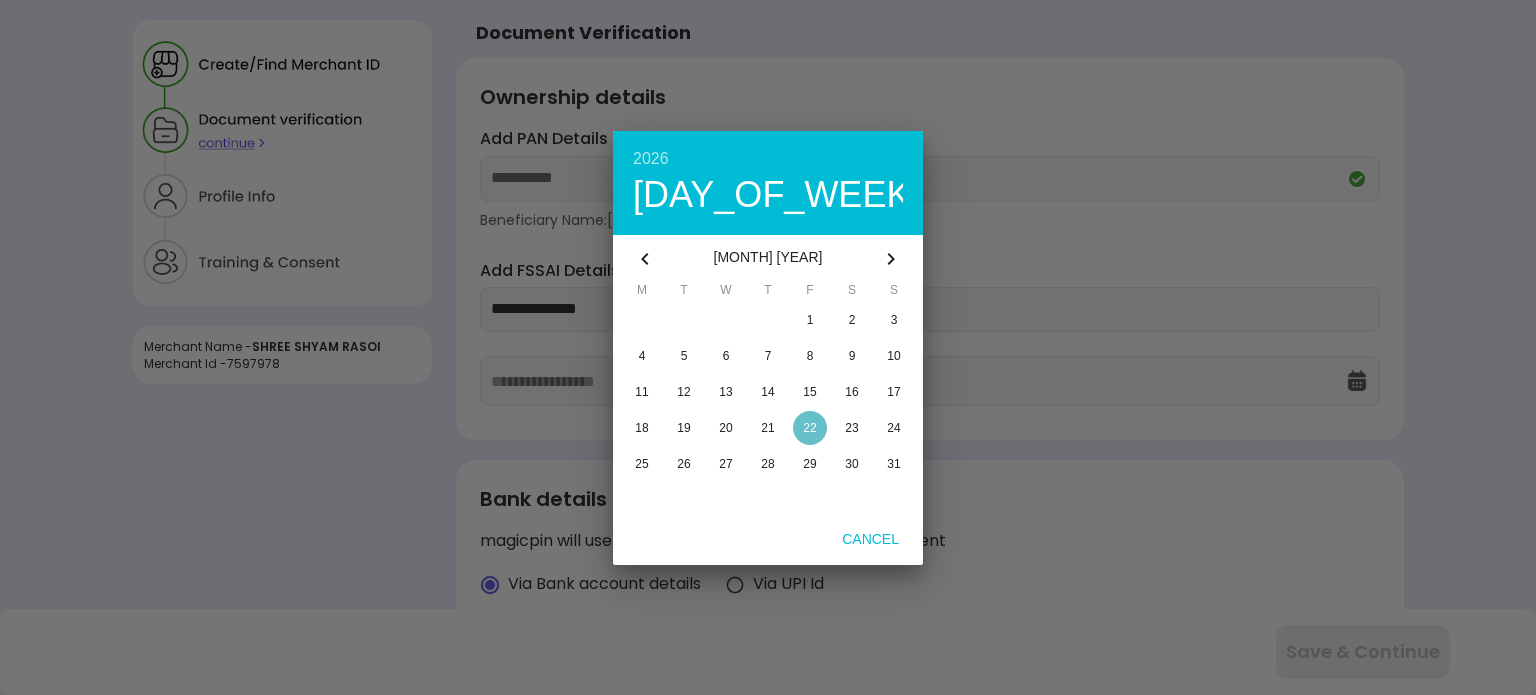 click on "22" at bounding box center (809, 428) 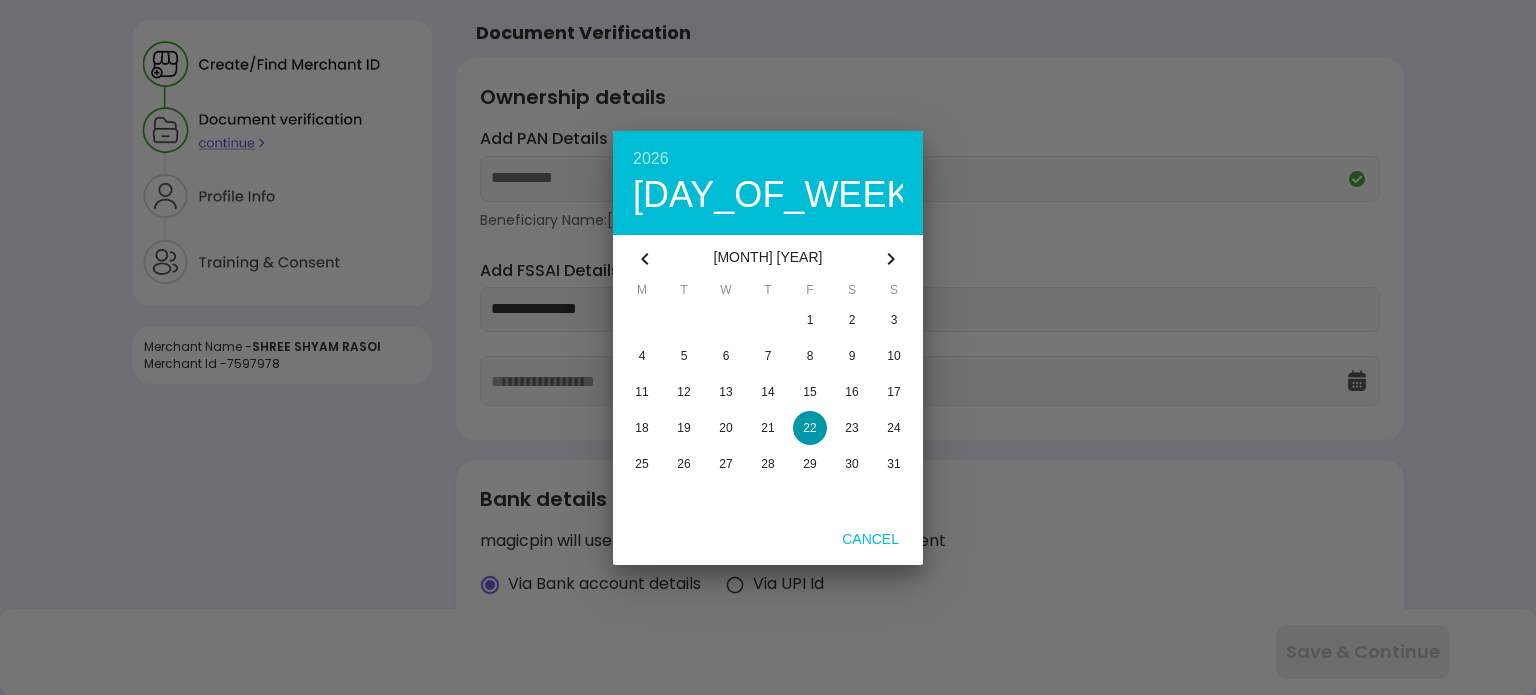 type on "**********" 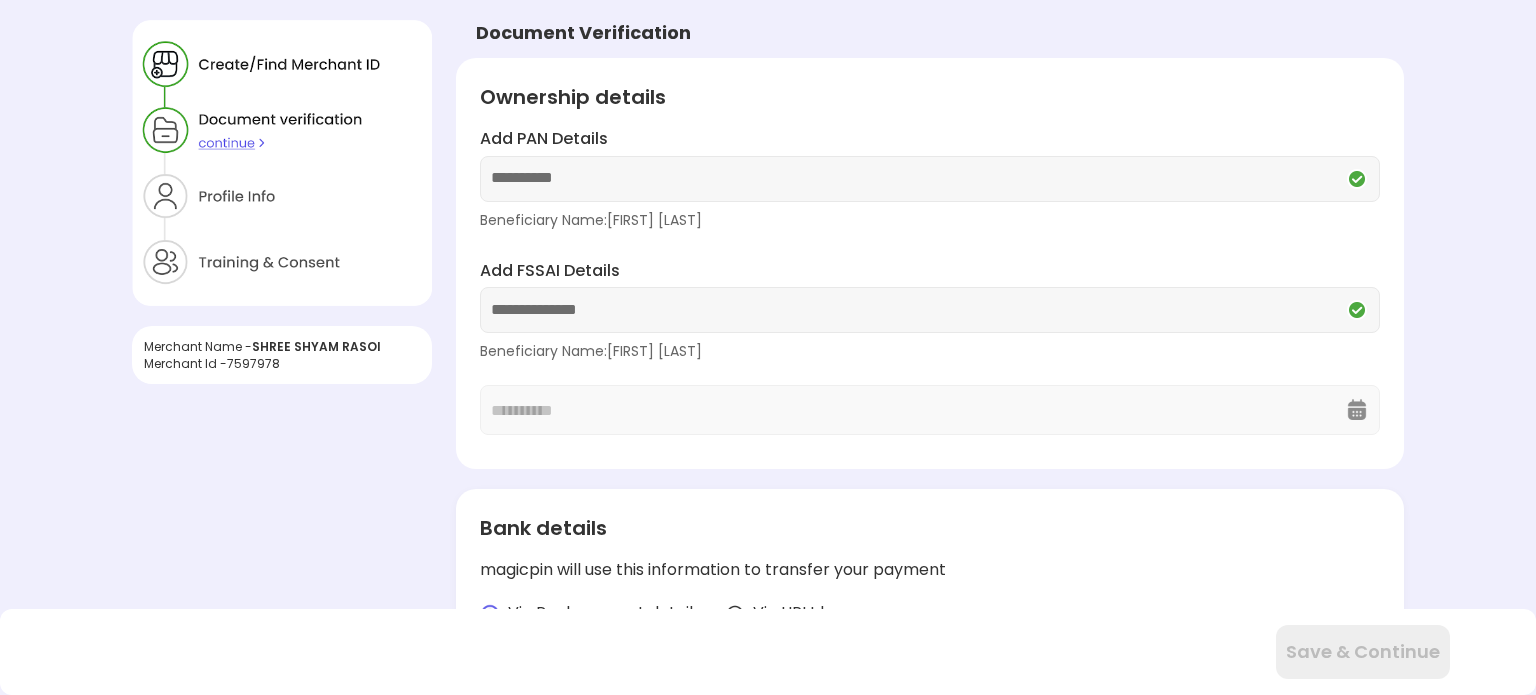 click on "**********" at bounding box center [768, 607] 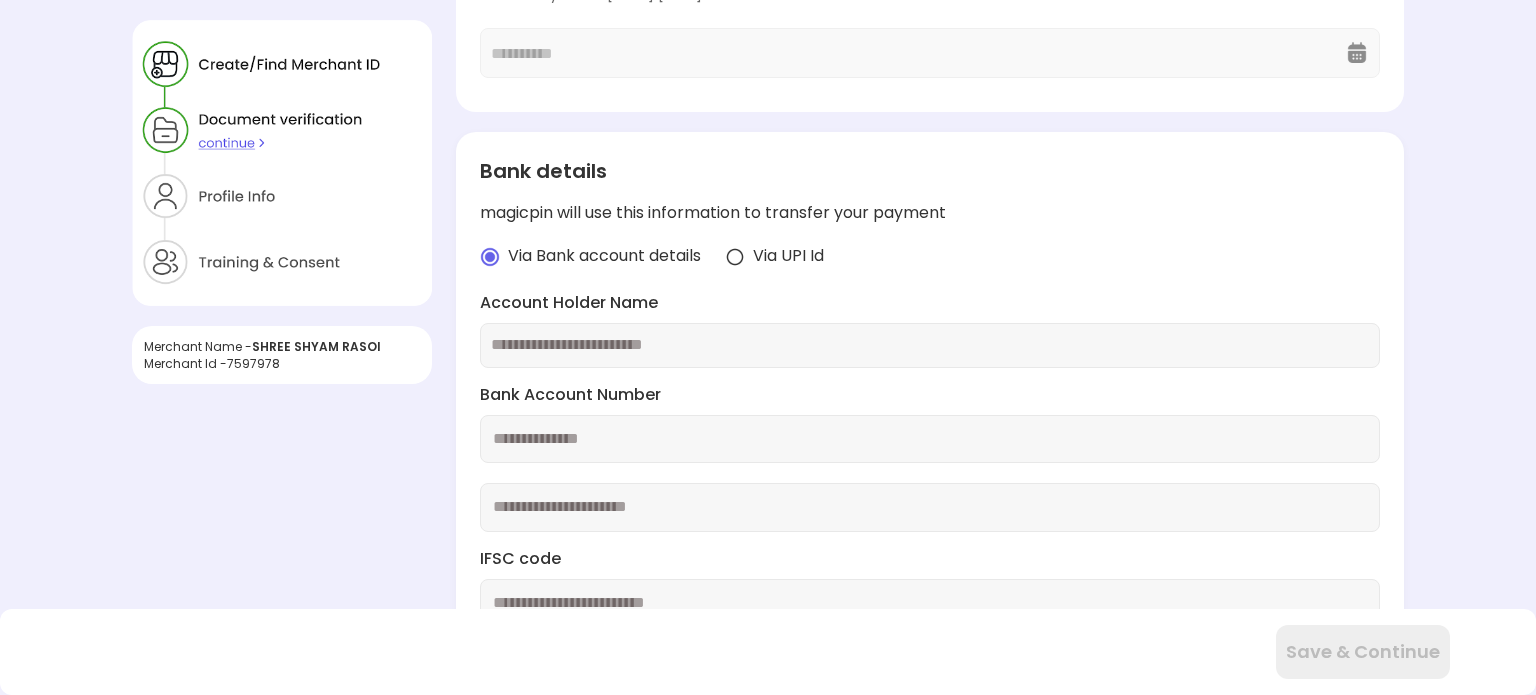 scroll, scrollTop: 360, scrollLeft: 0, axis: vertical 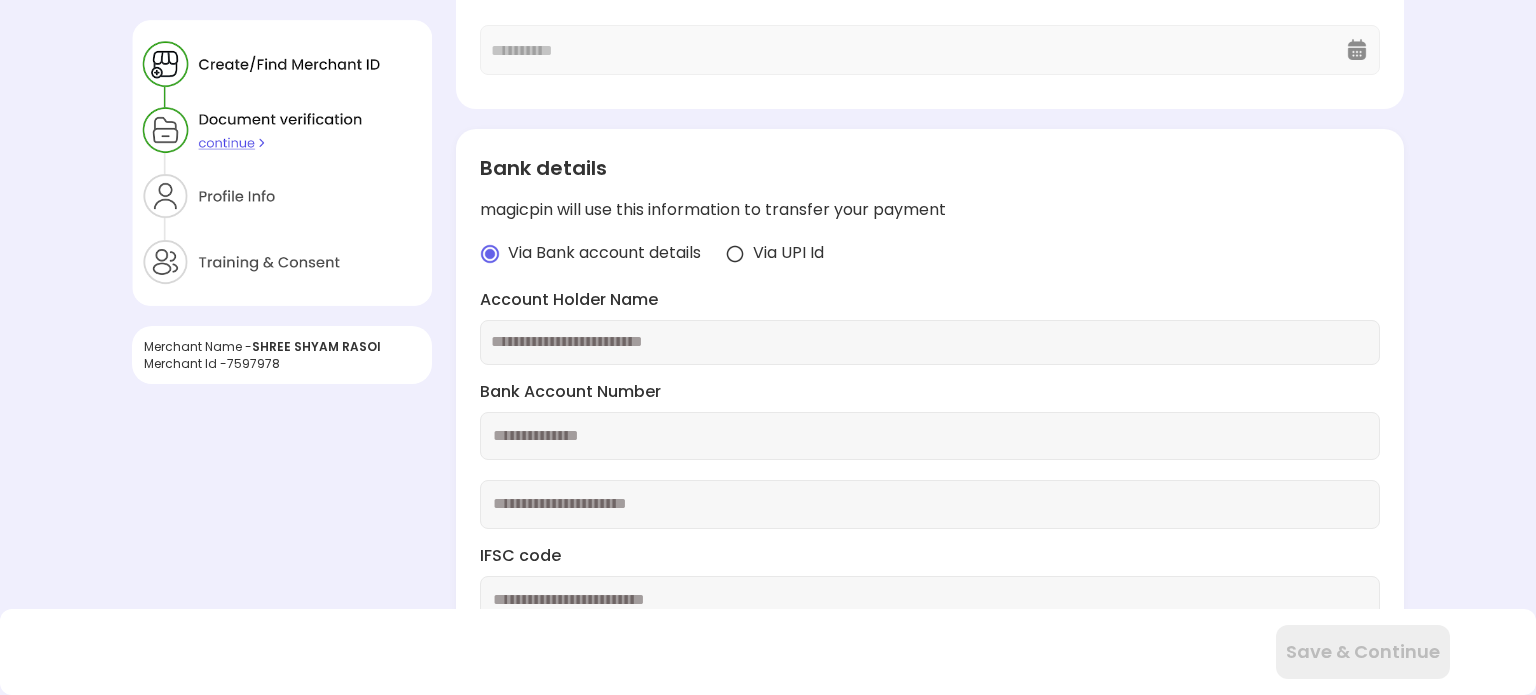 click at bounding box center [930, 342] 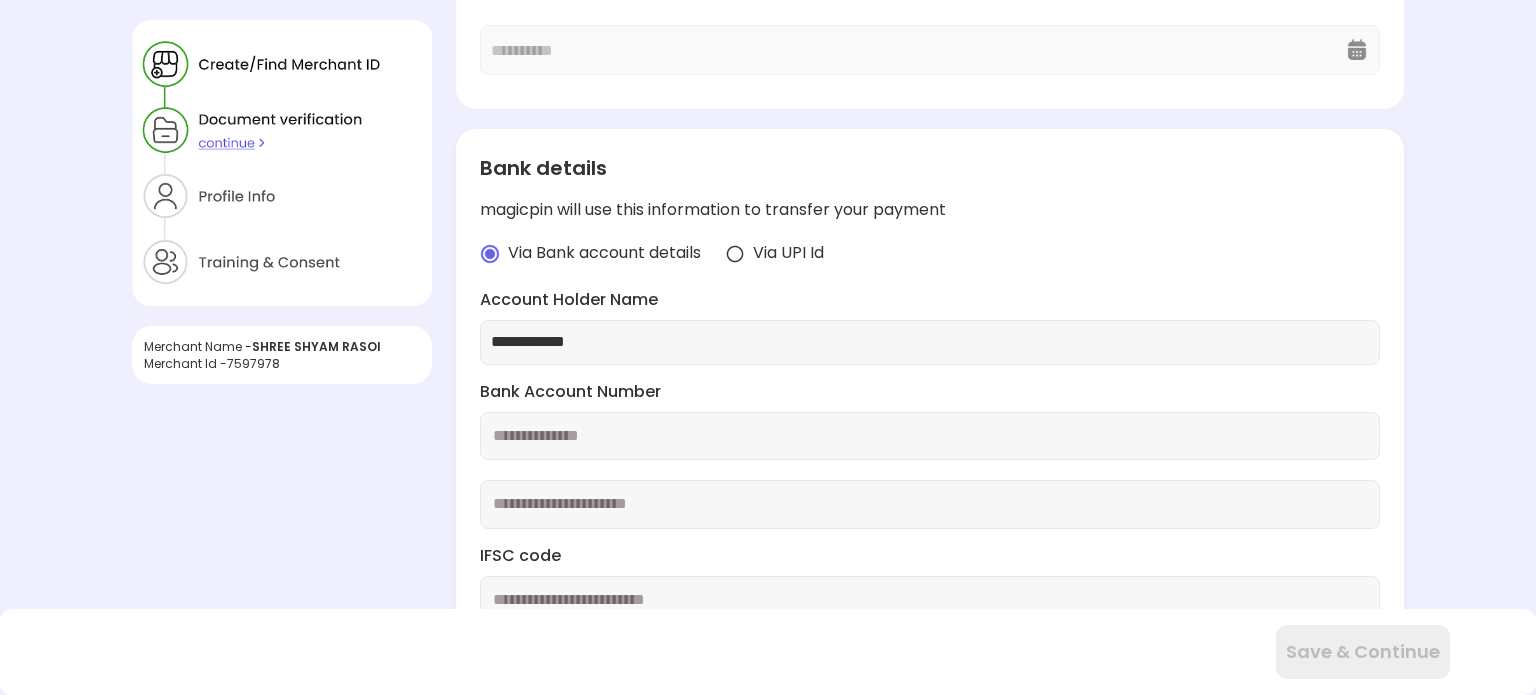 type on "**********" 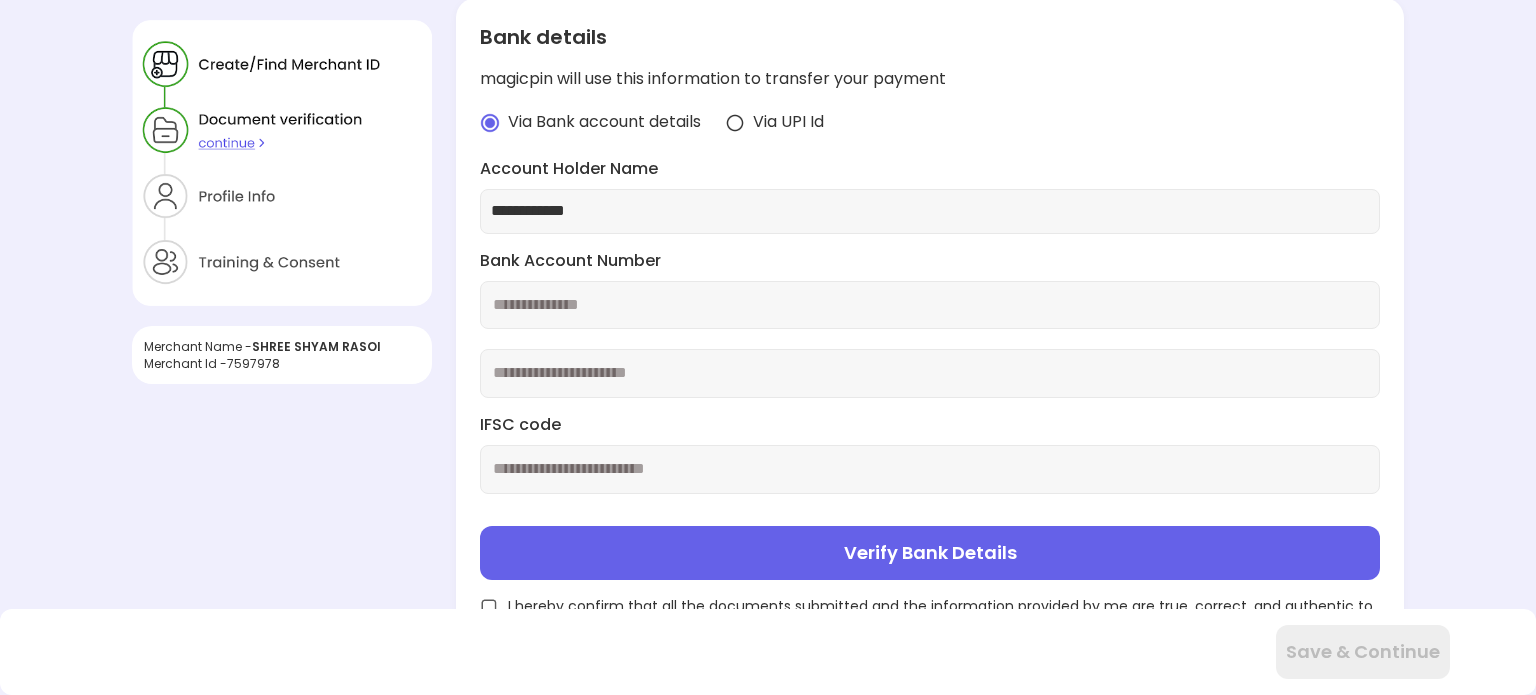scroll, scrollTop: 516, scrollLeft: 0, axis: vertical 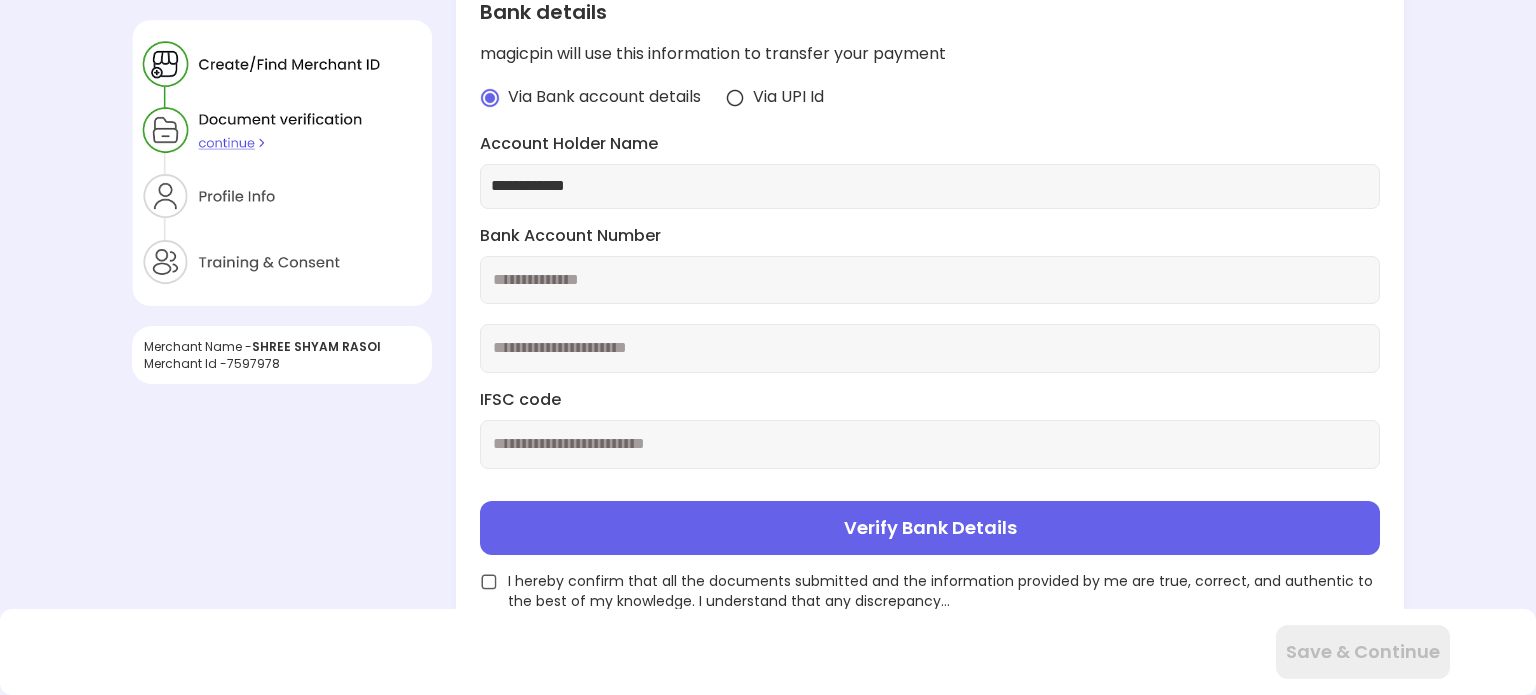 click at bounding box center [930, 444] 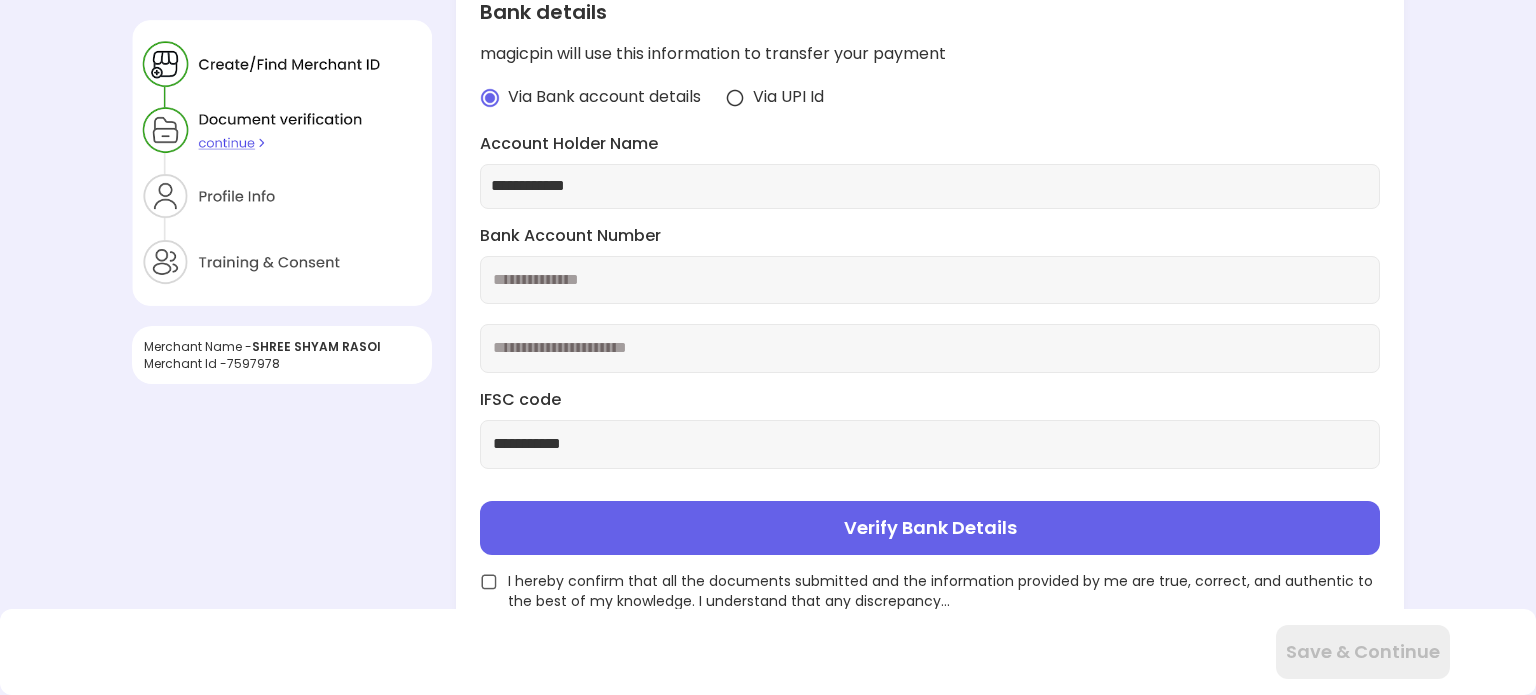 type on "**********" 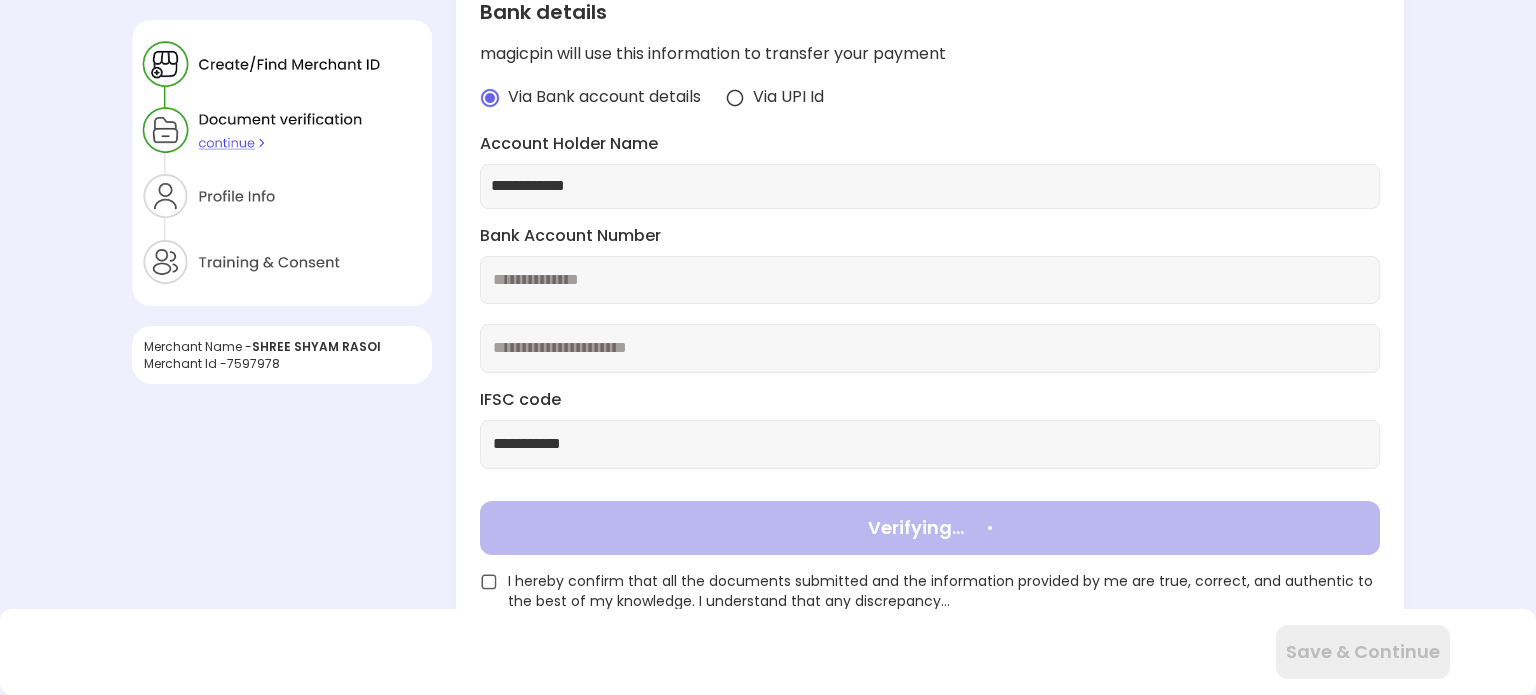 type on "**********" 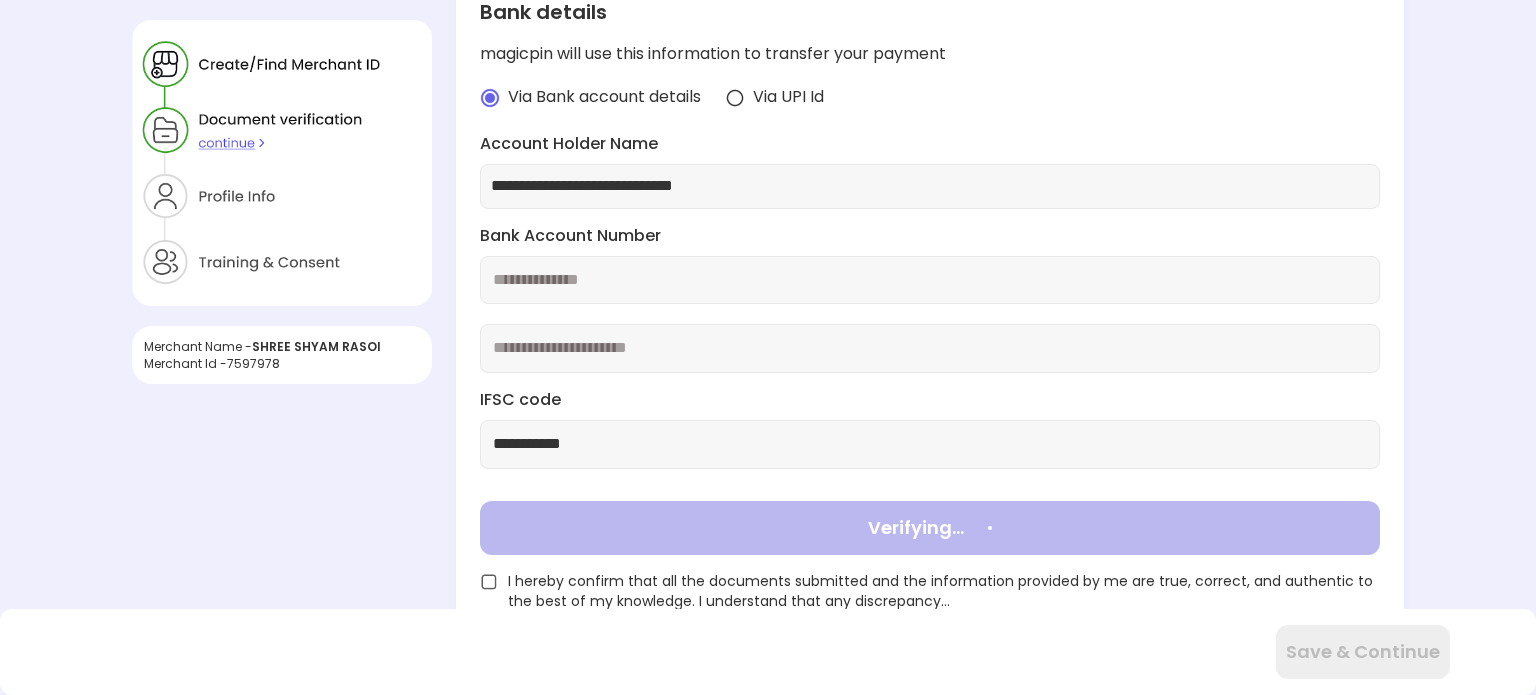 scroll, scrollTop: 344, scrollLeft: 0, axis: vertical 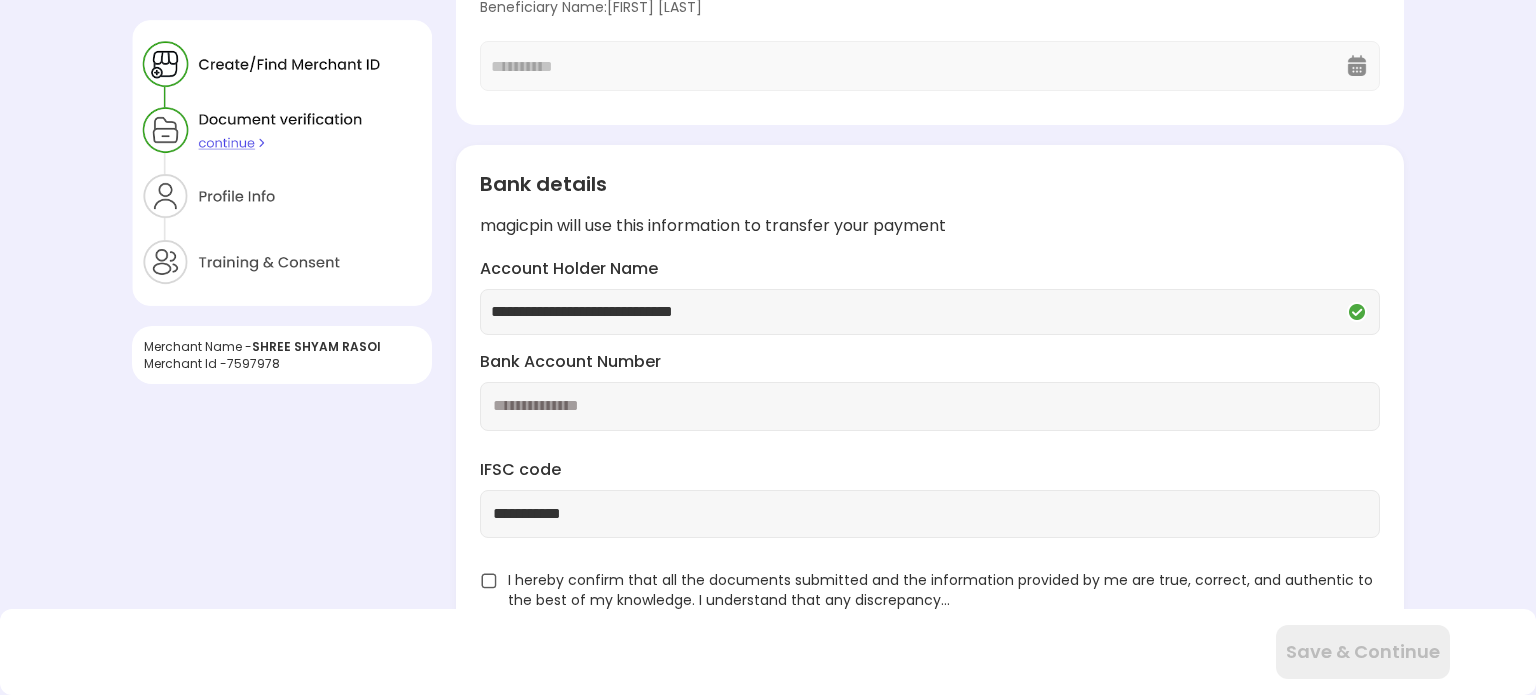 click at bounding box center (489, 581) 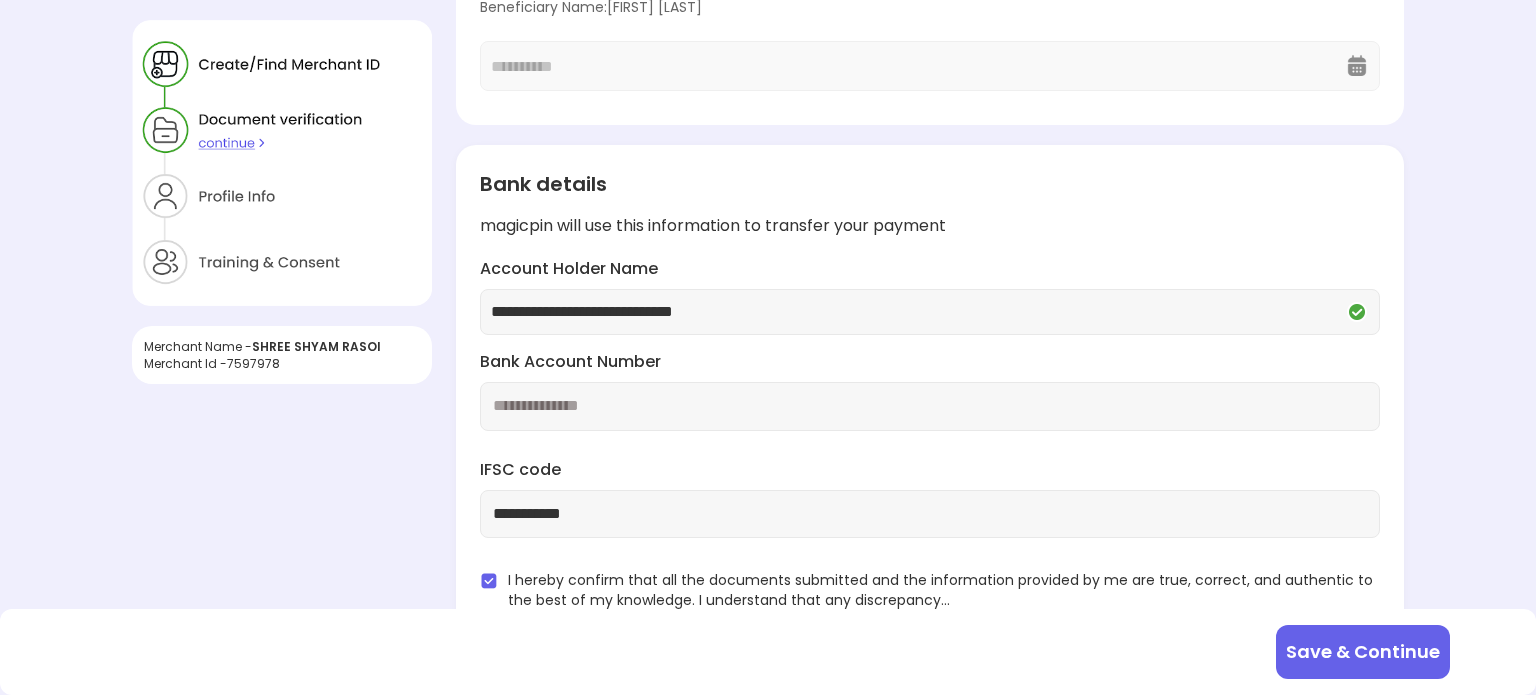 click on "**********" at bounding box center (768, 177) 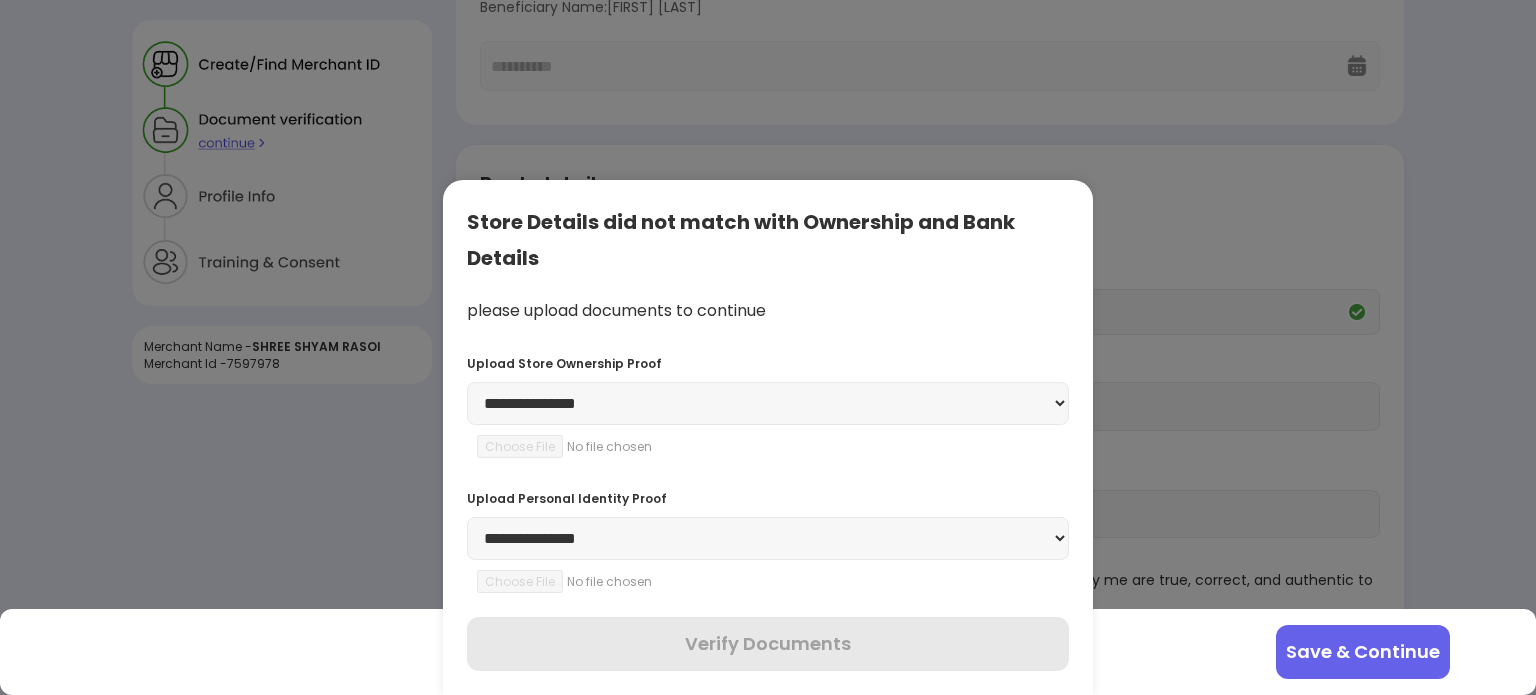 click on "**********" at bounding box center (768, 403) 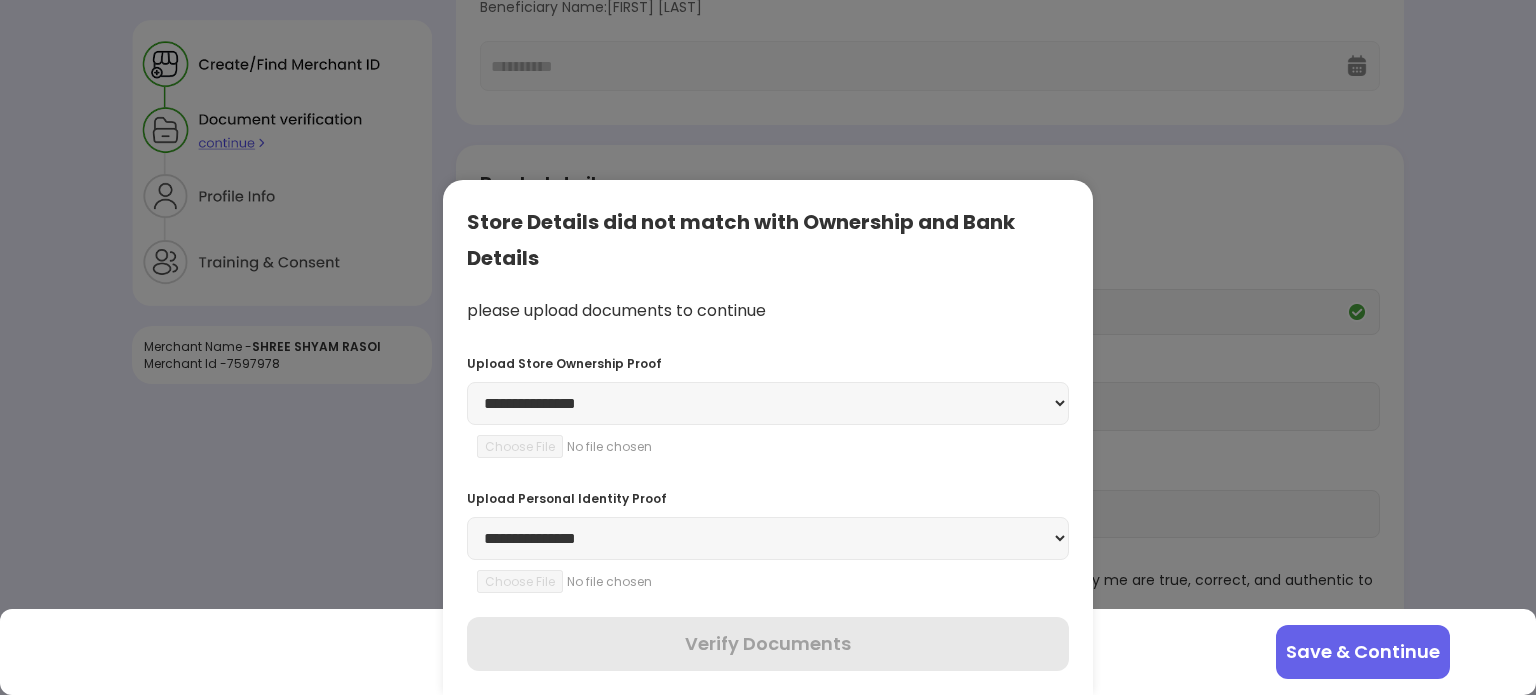 select on "**********" 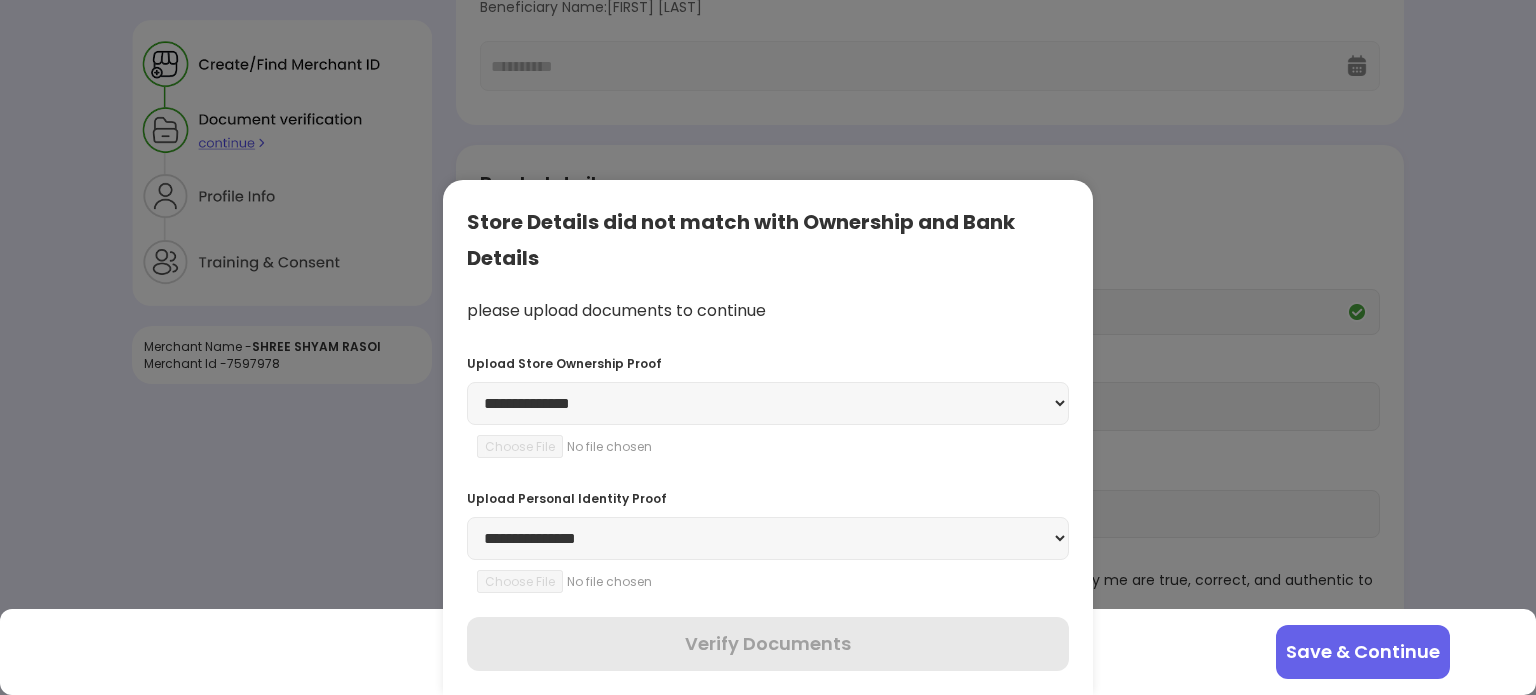 click on "**********" at bounding box center [768, 403] 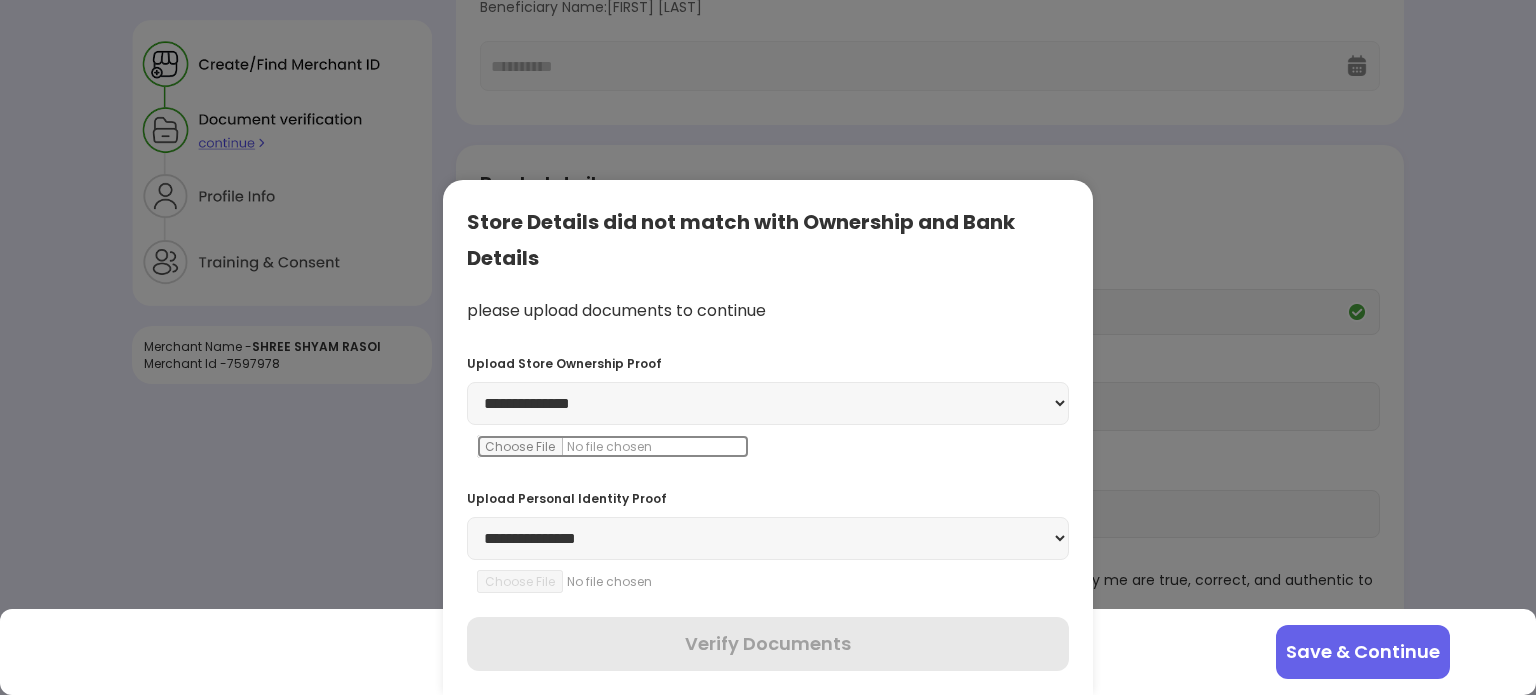 click at bounding box center (613, 446) 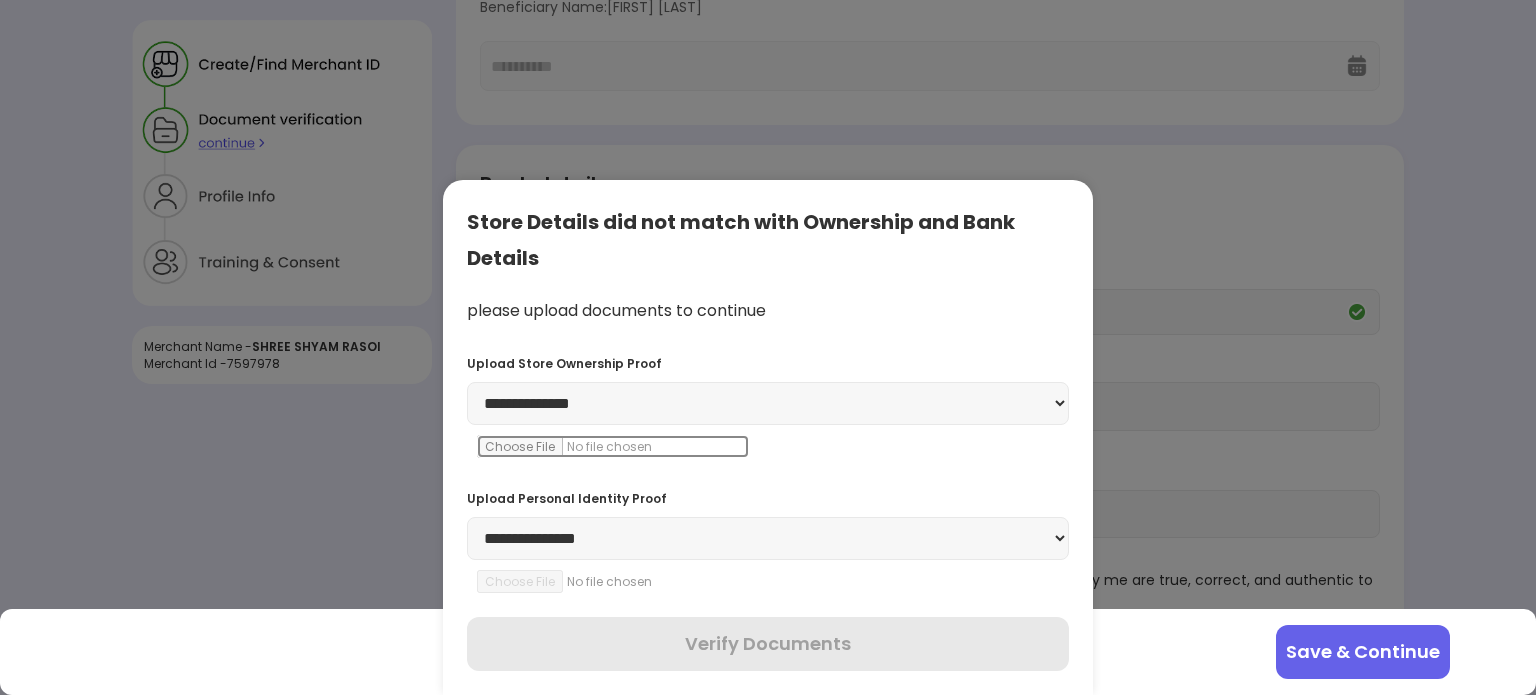 type on "**********" 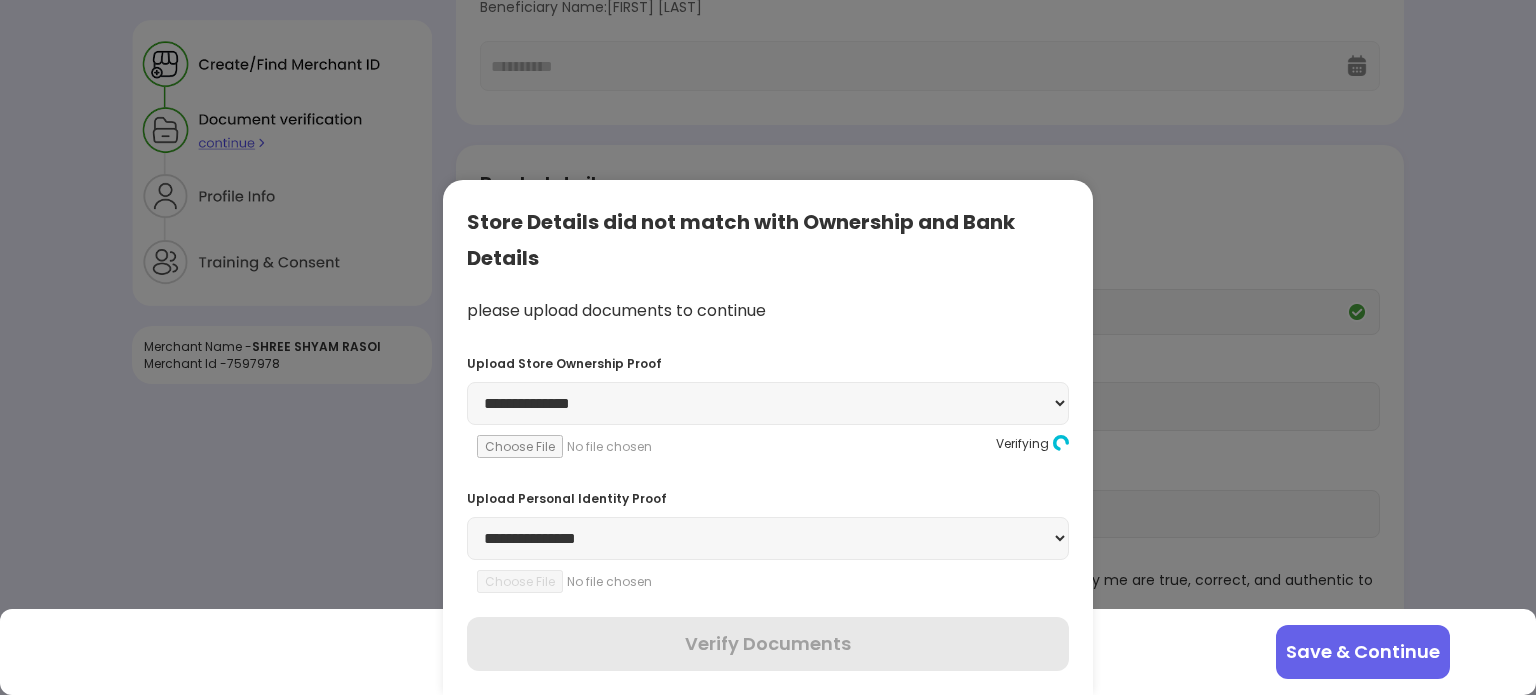 click at bounding box center (768, 347) 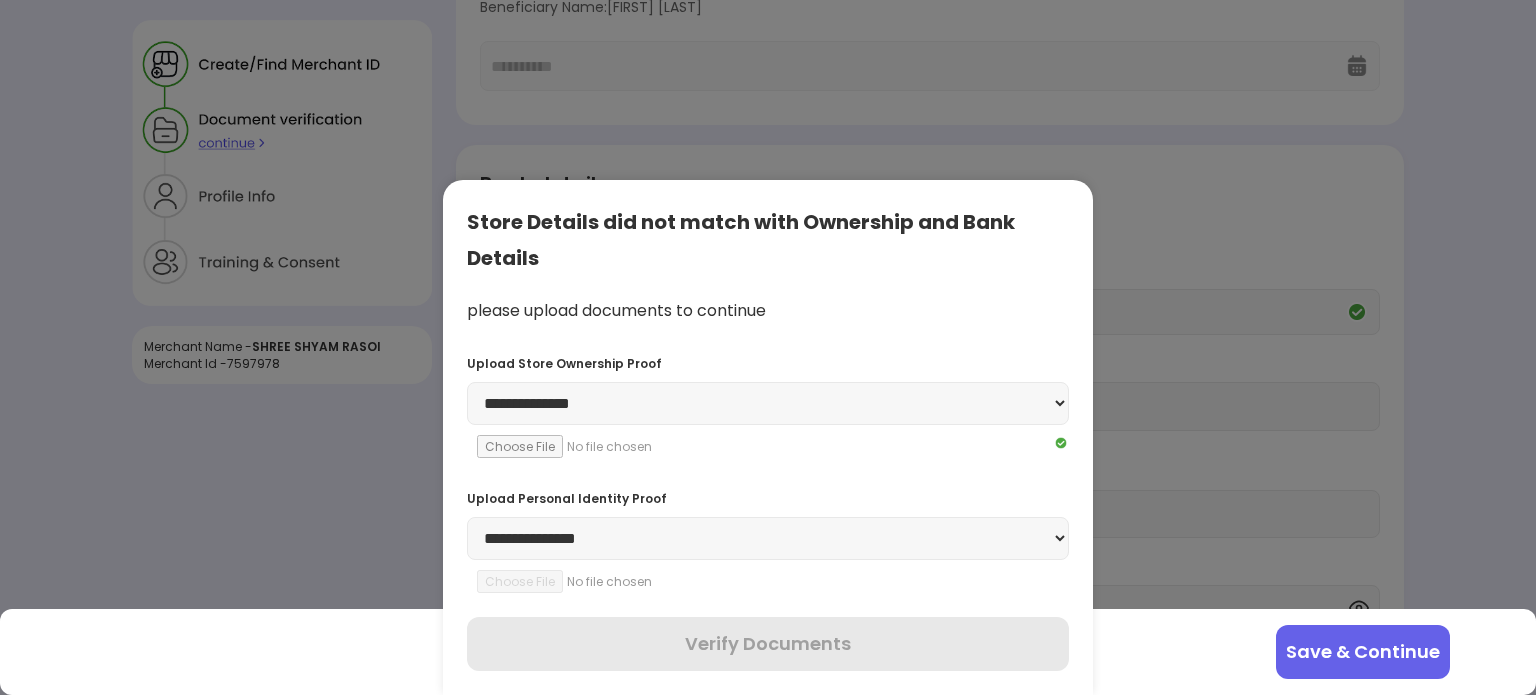click on "**********" at bounding box center (768, 538) 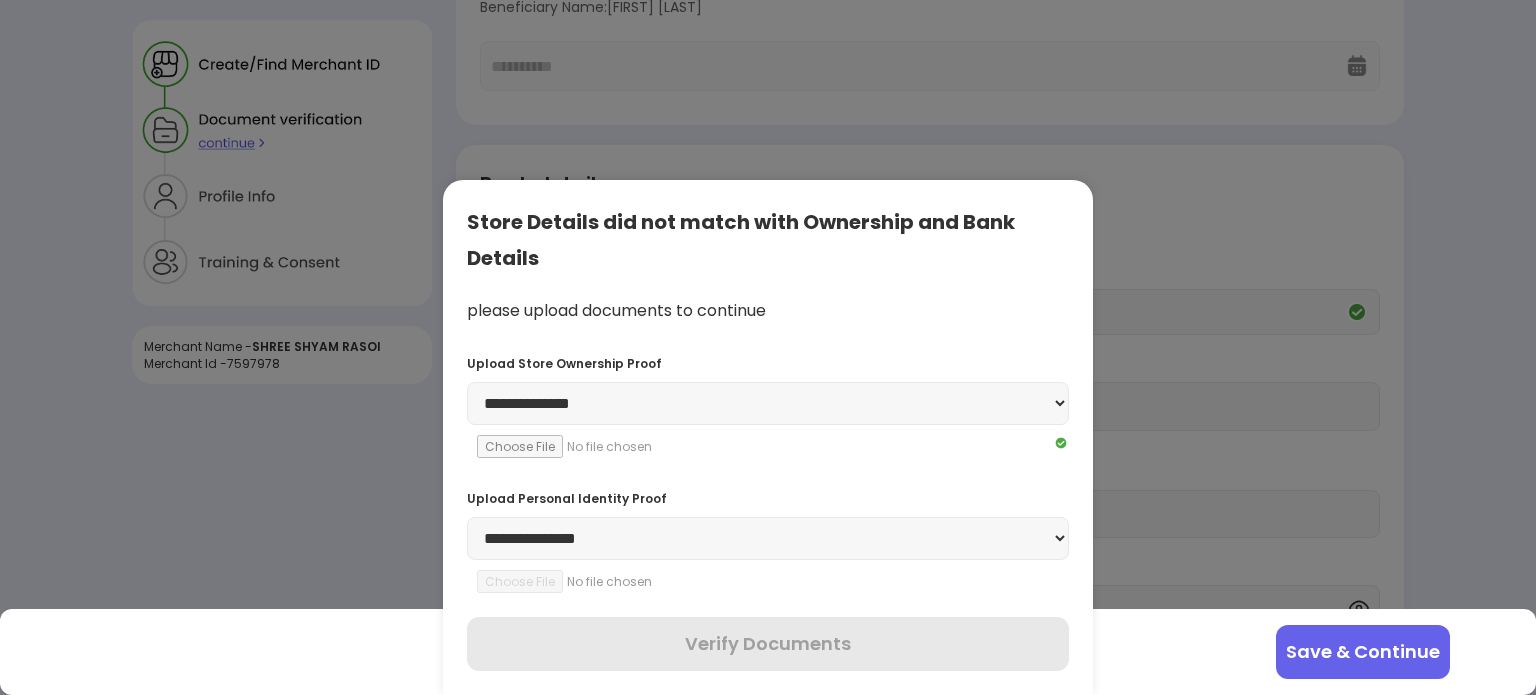 select on "********" 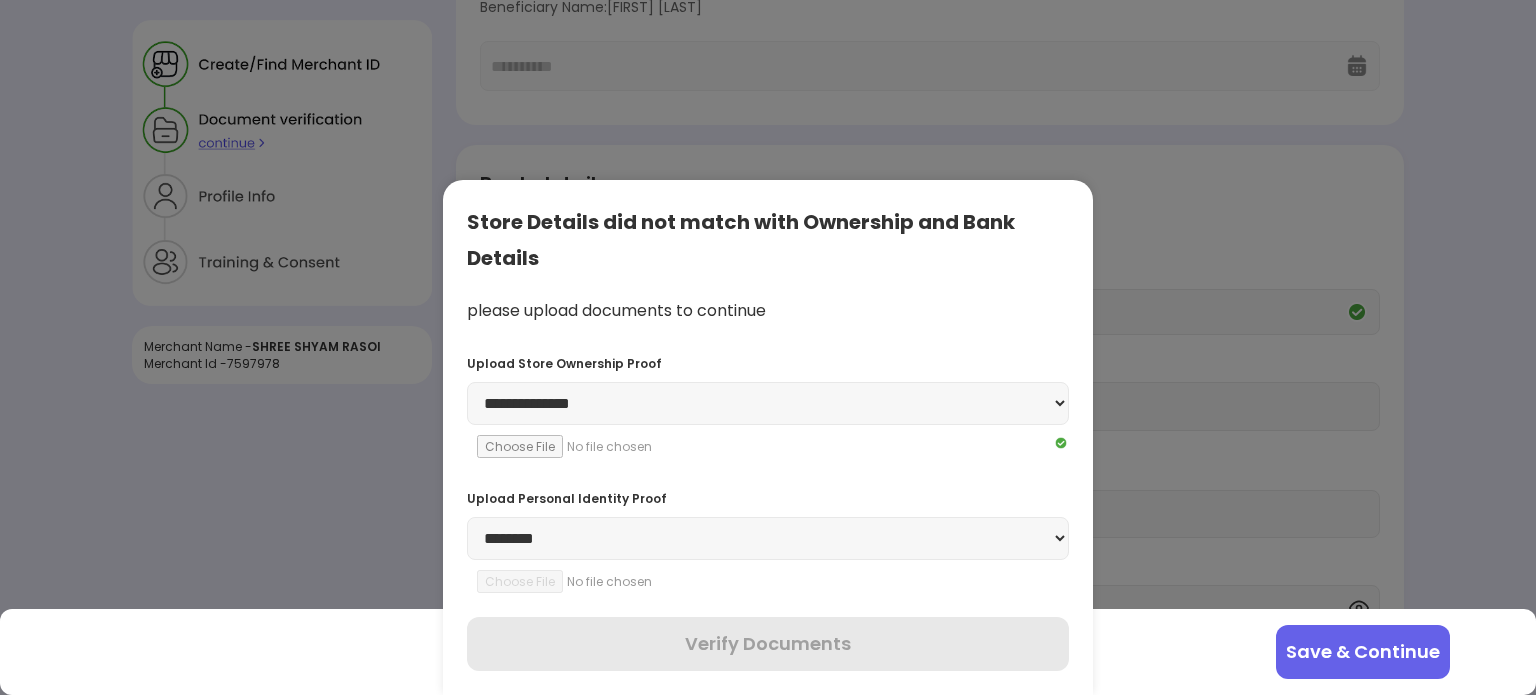 click on "**********" at bounding box center [768, 538] 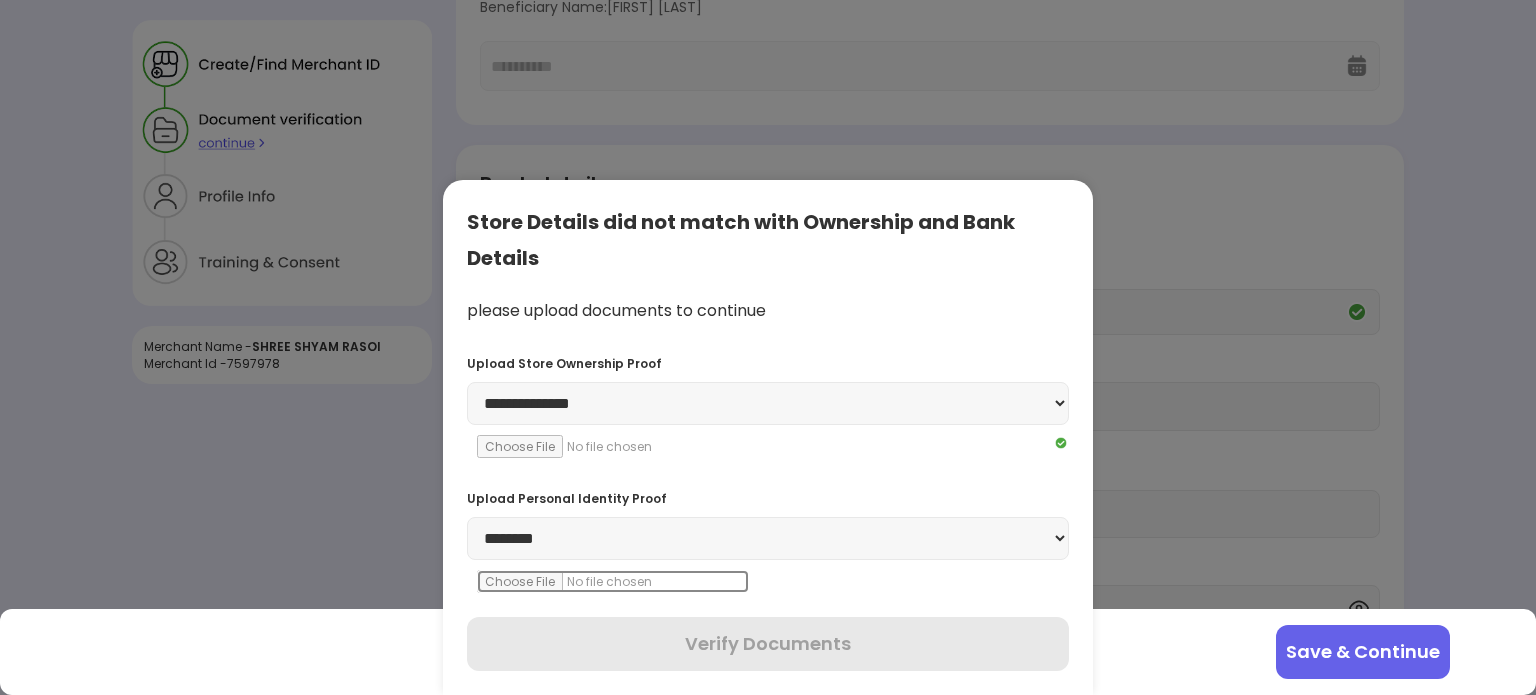 click at bounding box center (613, 581) 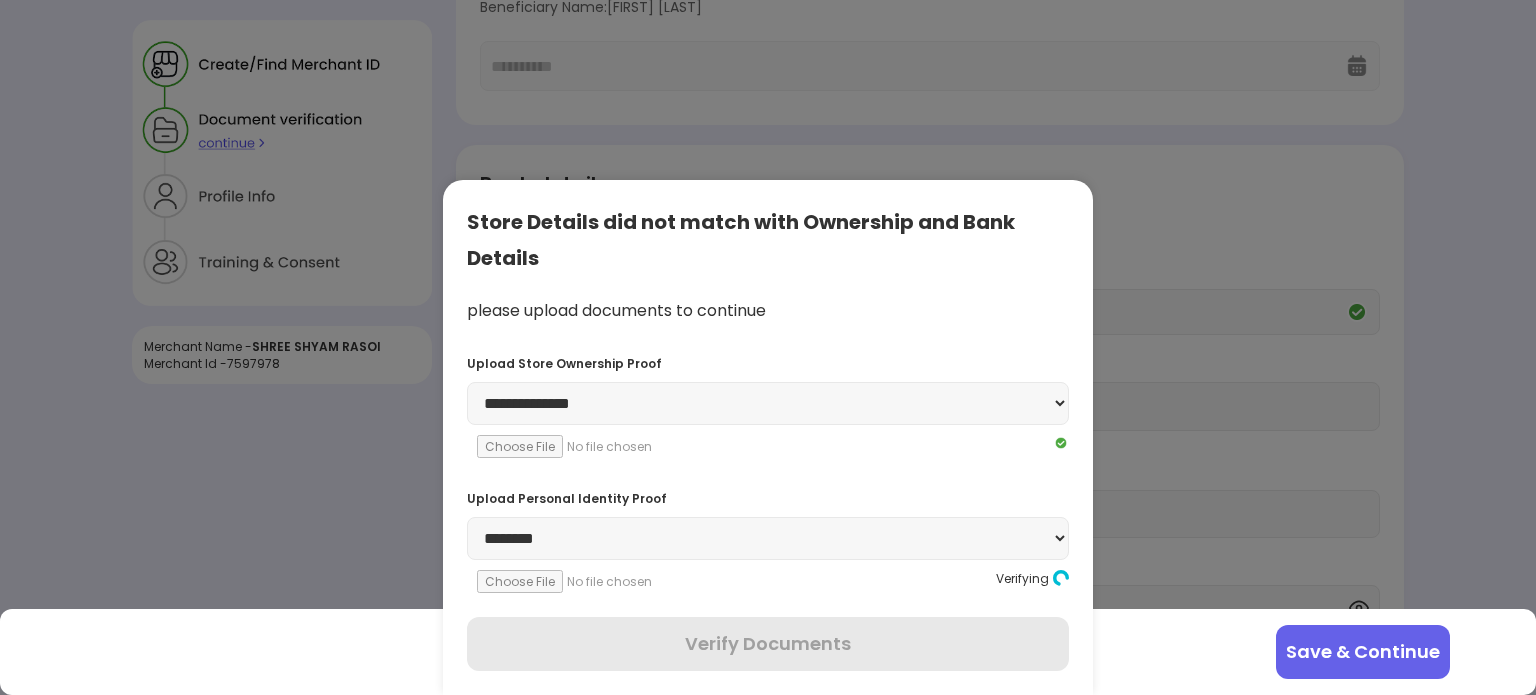 click at bounding box center (768, 347) 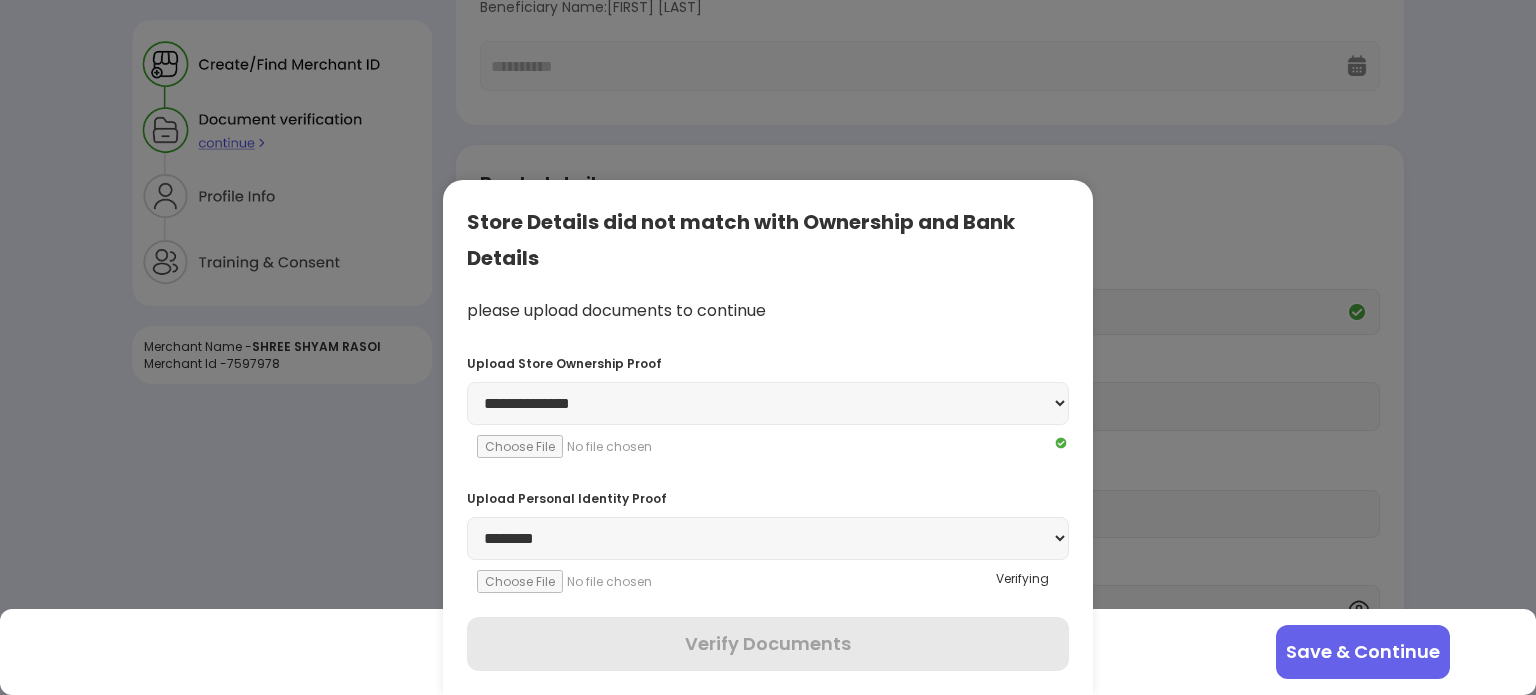 click at bounding box center [768, 347] 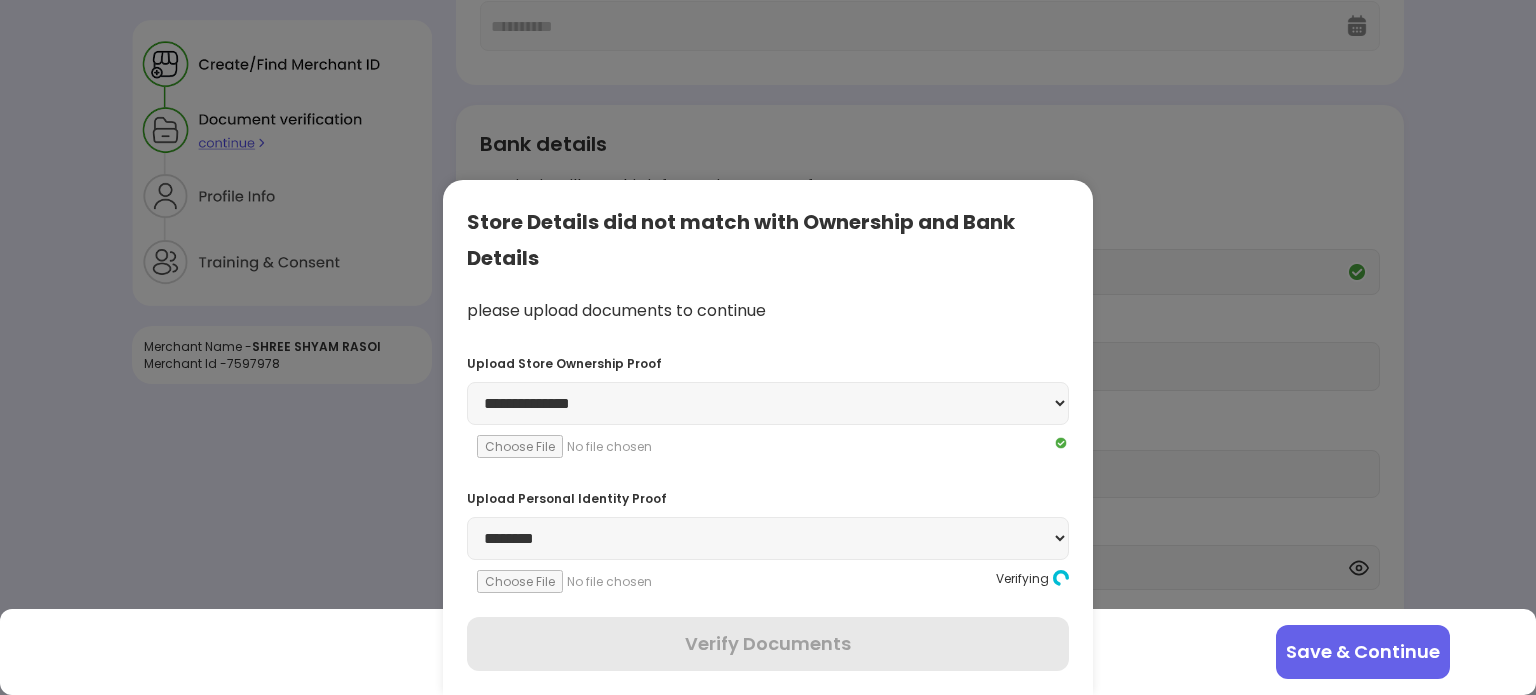scroll, scrollTop: 420, scrollLeft: 0, axis: vertical 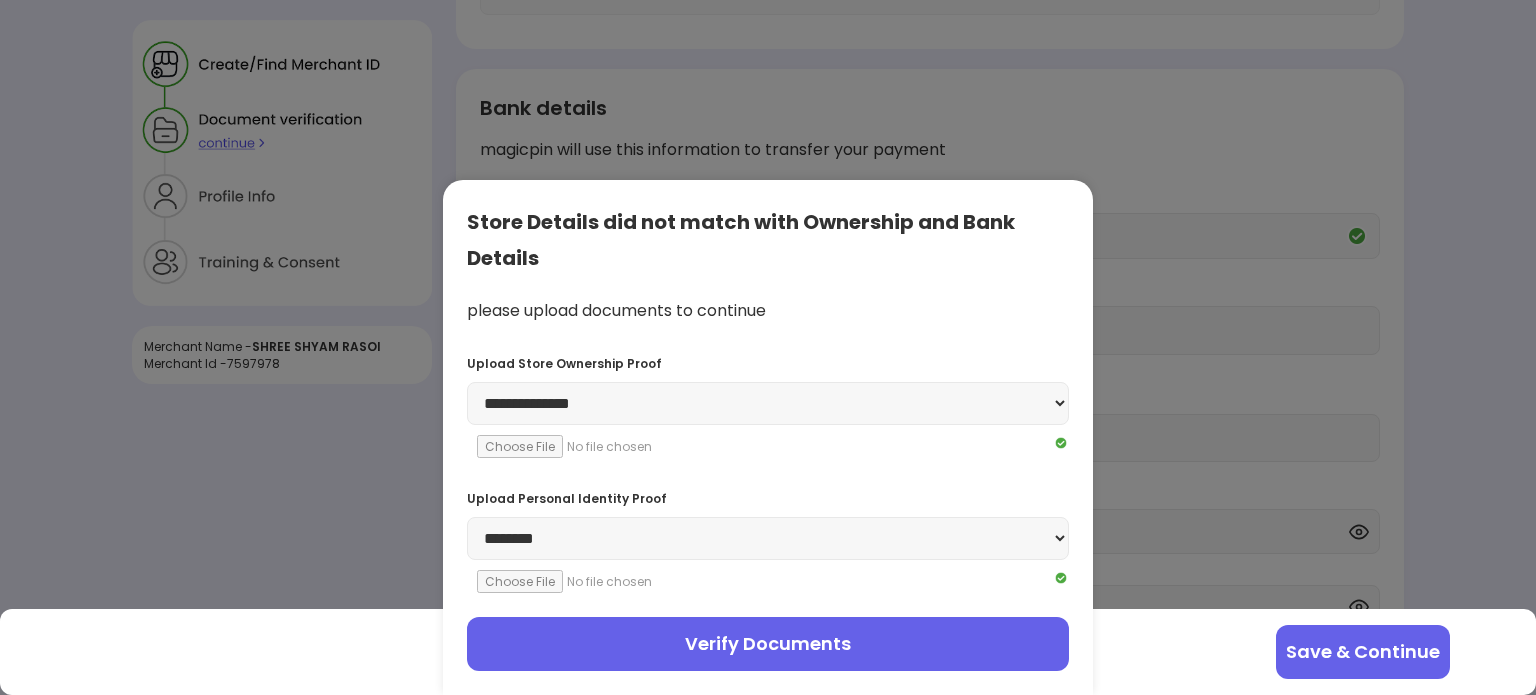 click on "Verify Documents" at bounding box center (768, 644) 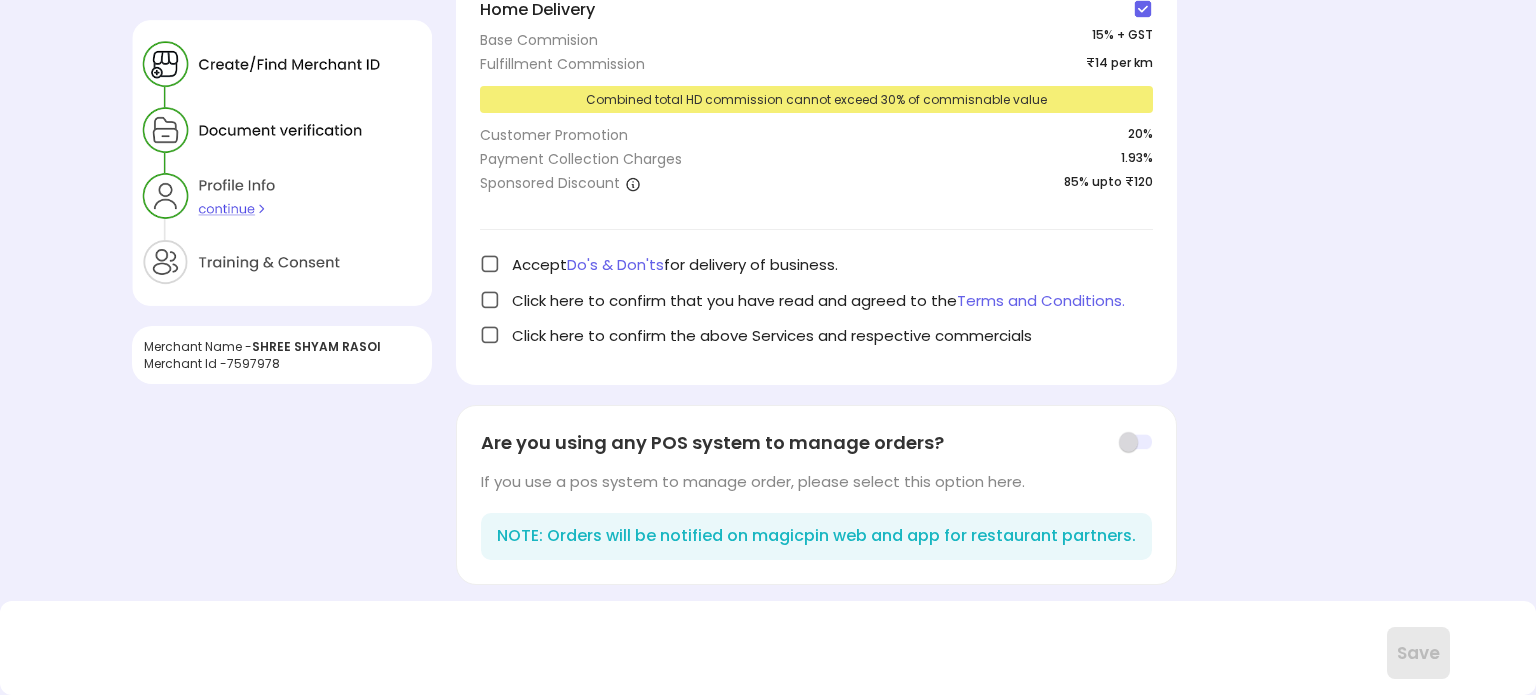 scroll, scrollTop: 89, scrollLeft: 0, axis: vertical 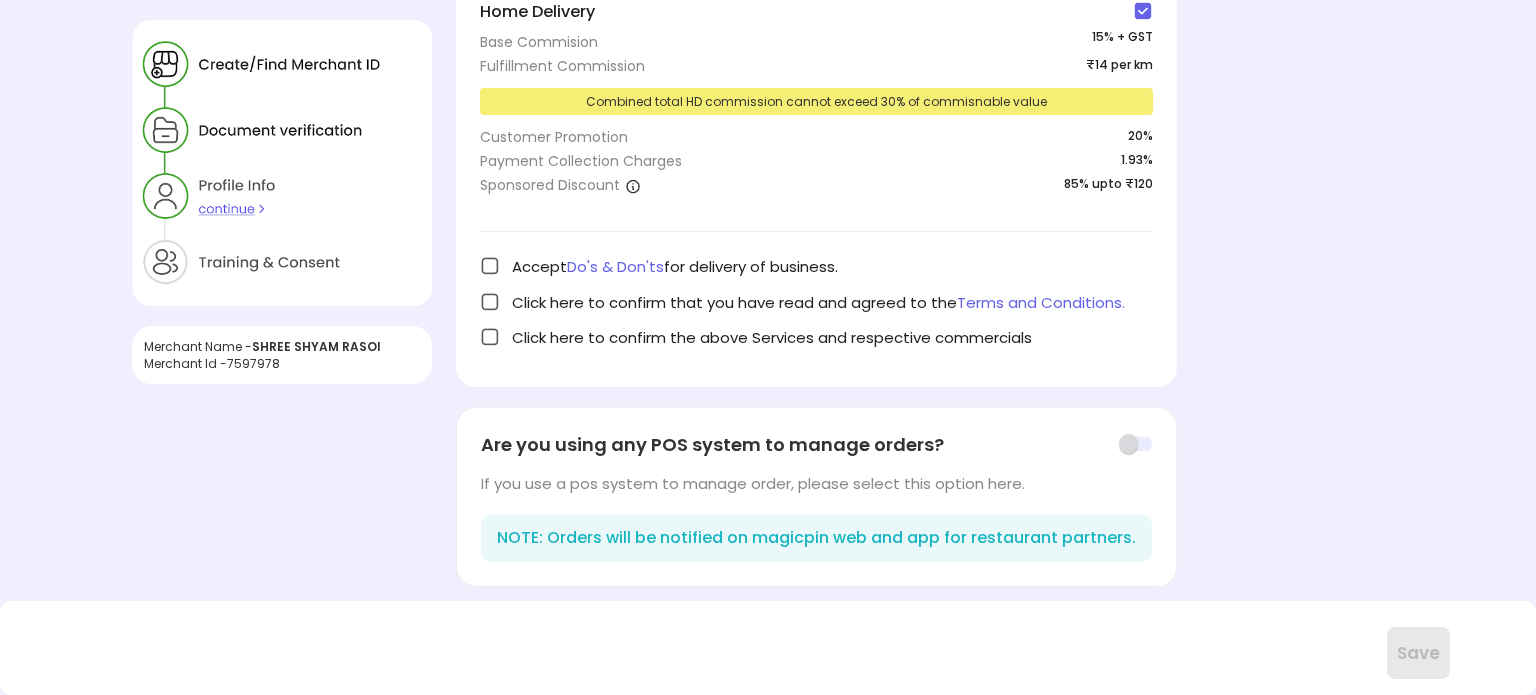 click at bounding box center (490, 266) 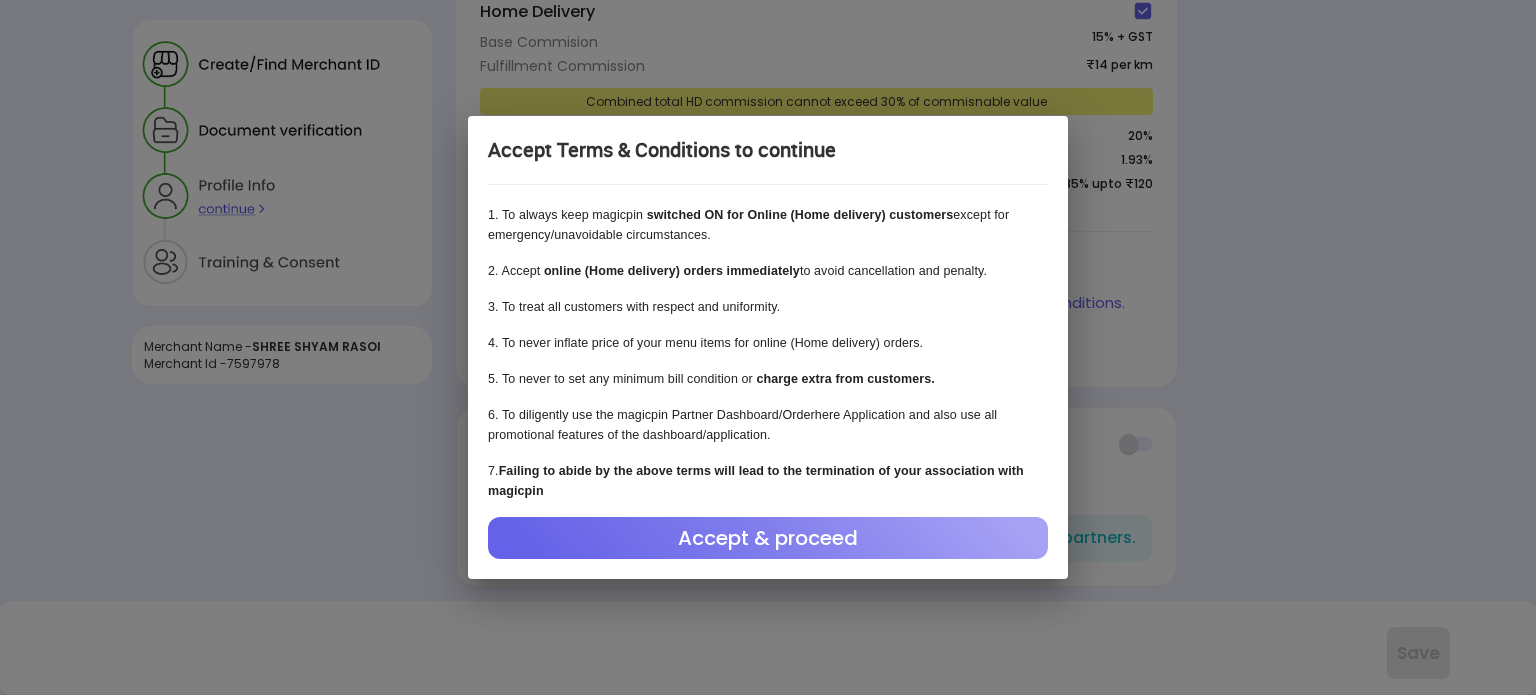 click on "Accept & proceed" at bounding box center (768, 538) 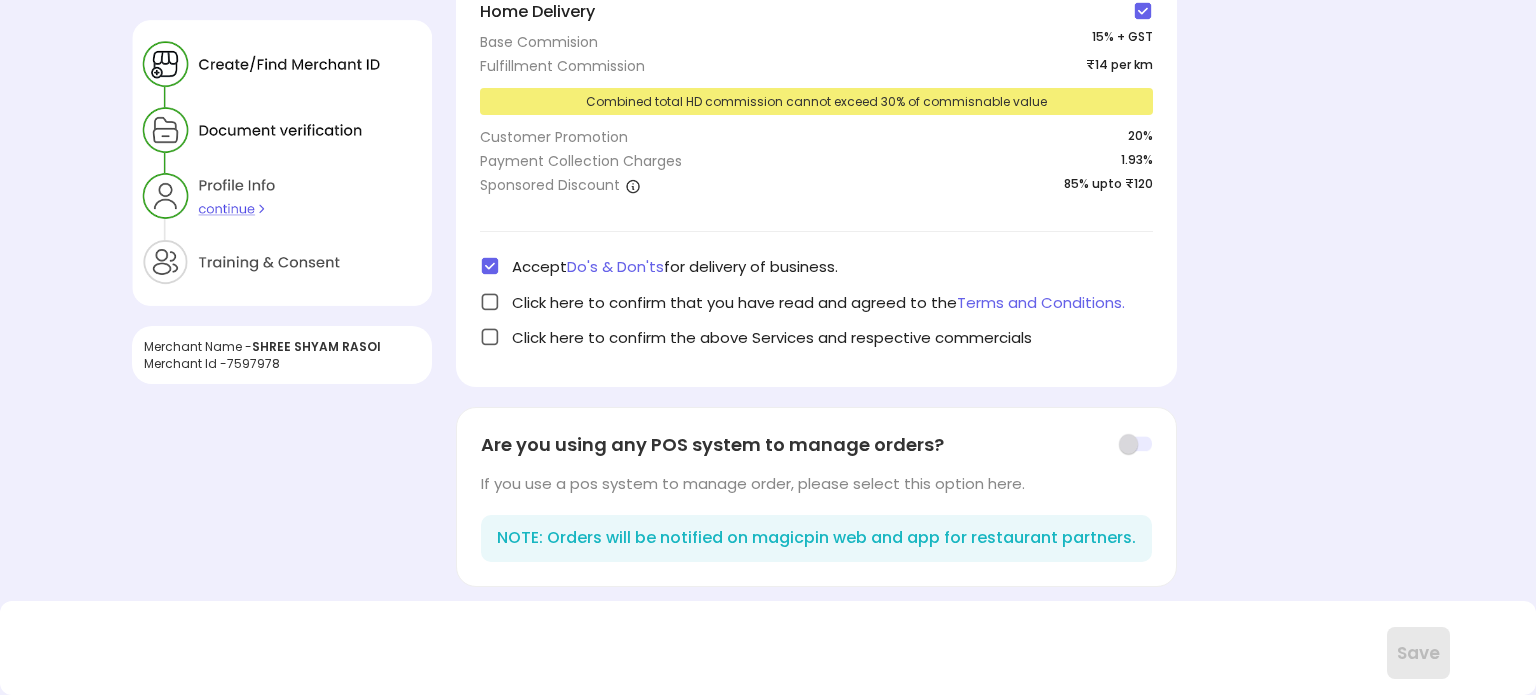 click at bounding box center (490, 302) 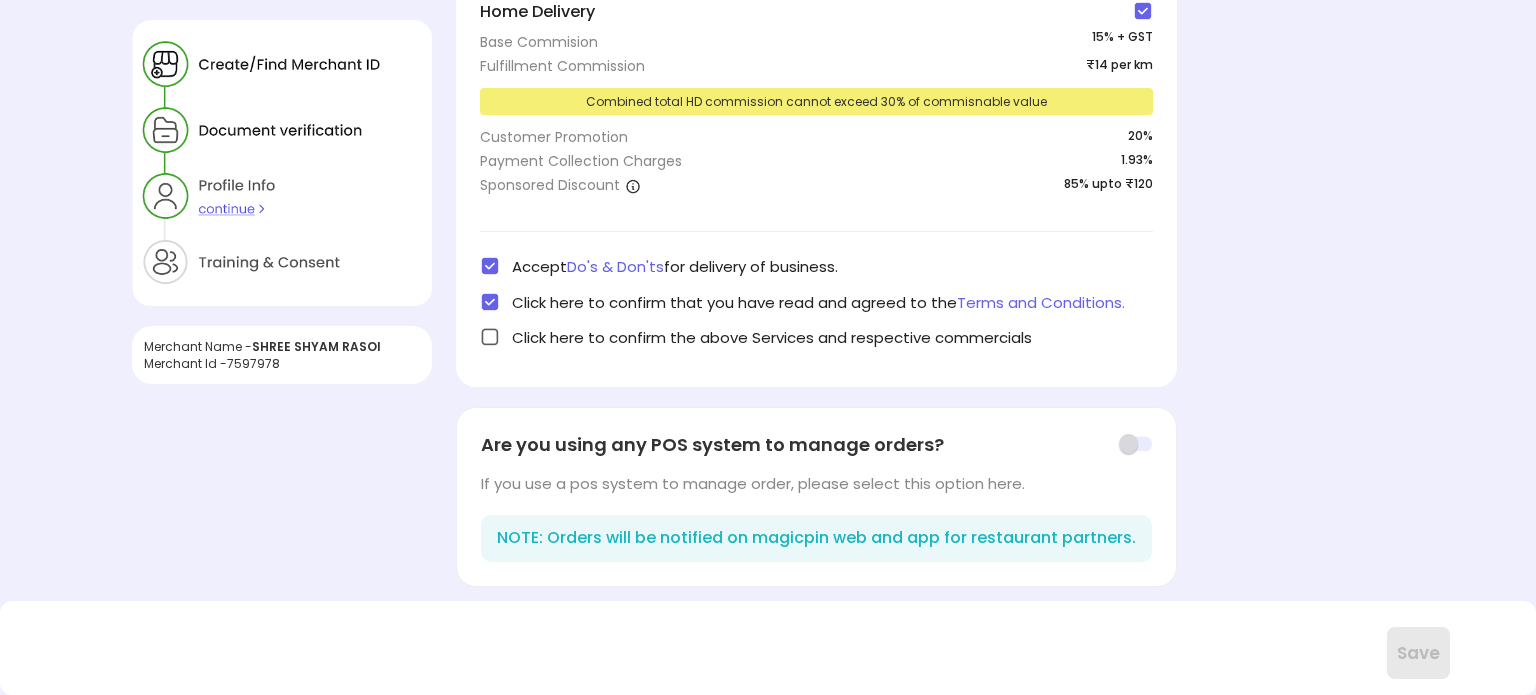 click at bounding box center [490, 337] 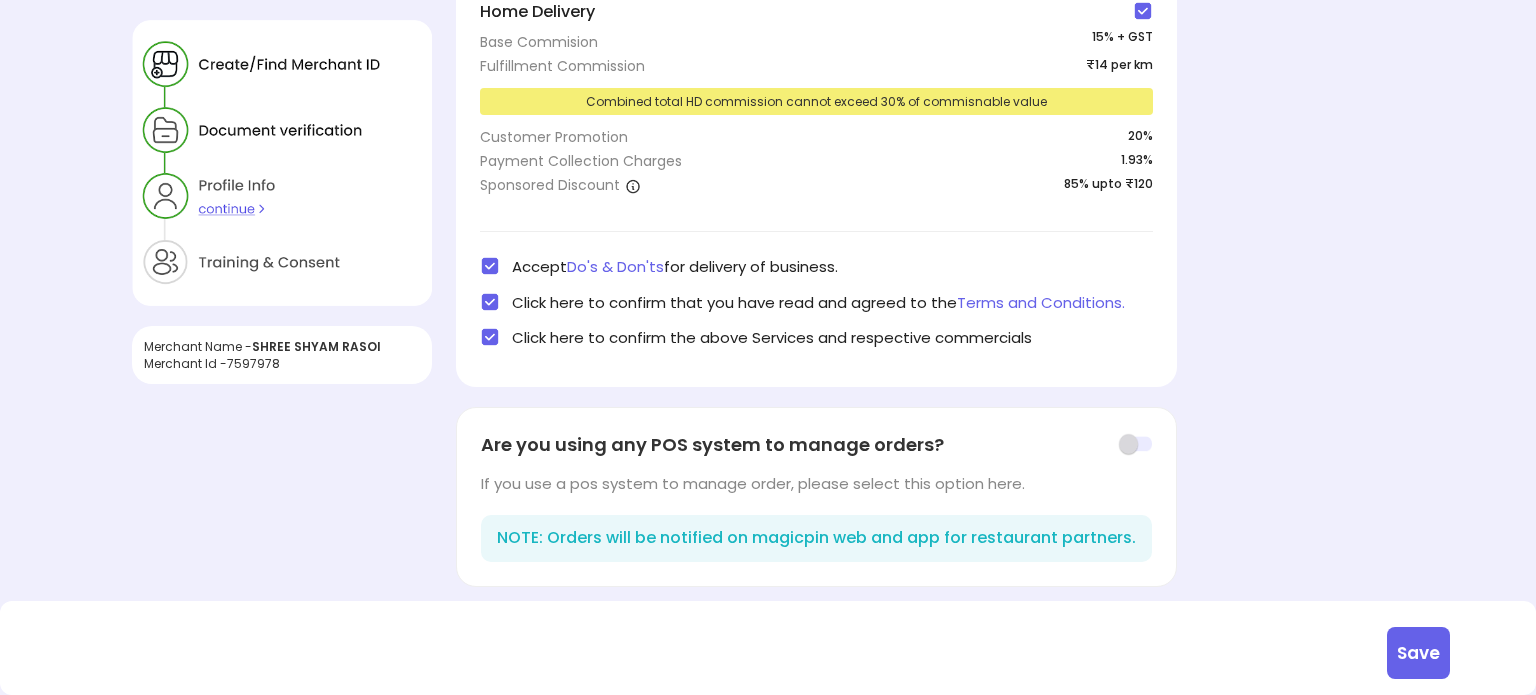 click on "Merchant Name -  SHREE SHYAM RASOI Merchant Id -  7597978   Profile Info Home Delivery Base Commision  15 % + GST Fulfillment Commission ₹14 per km Combined total HD commission cannot exceed 30% of commisnable value Customer Promotion  20 % Payment Collection Charges  1.93% Sponsored Discount     85% upto ₹120 Accept  Do's & Don'ts  for delivery of business. Click here to confirm that you have read and agreed to the  Terms and Conditions. Click here to confirm the above Services and respective commercials   Save Are you using any POS system to manage orders? If you use a pos system to manage order, please select this option here. NOTE: Orders will be notified on magicpin web and app for restaurant partners." at bounding box center [768, 304] 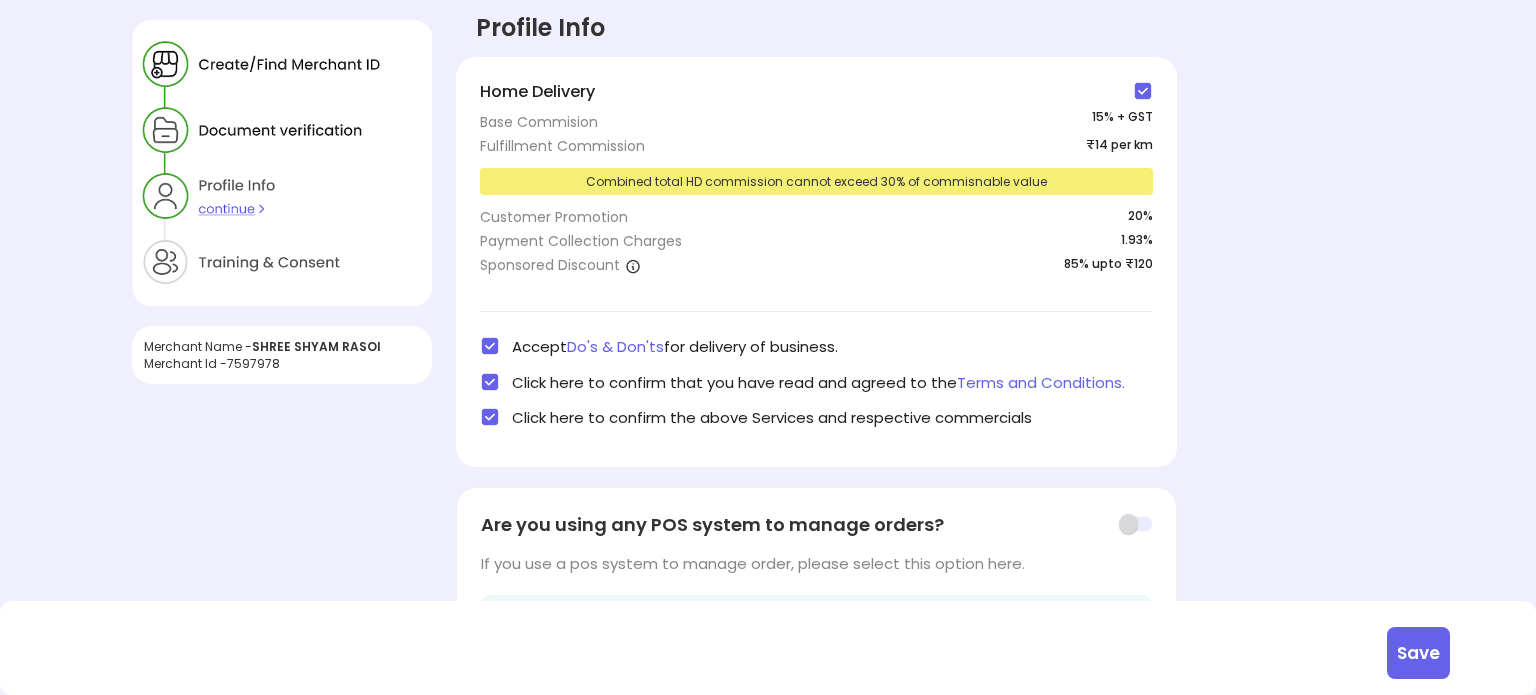 scroll, scrollTop: 0, scrollLeft: 0, axis: both 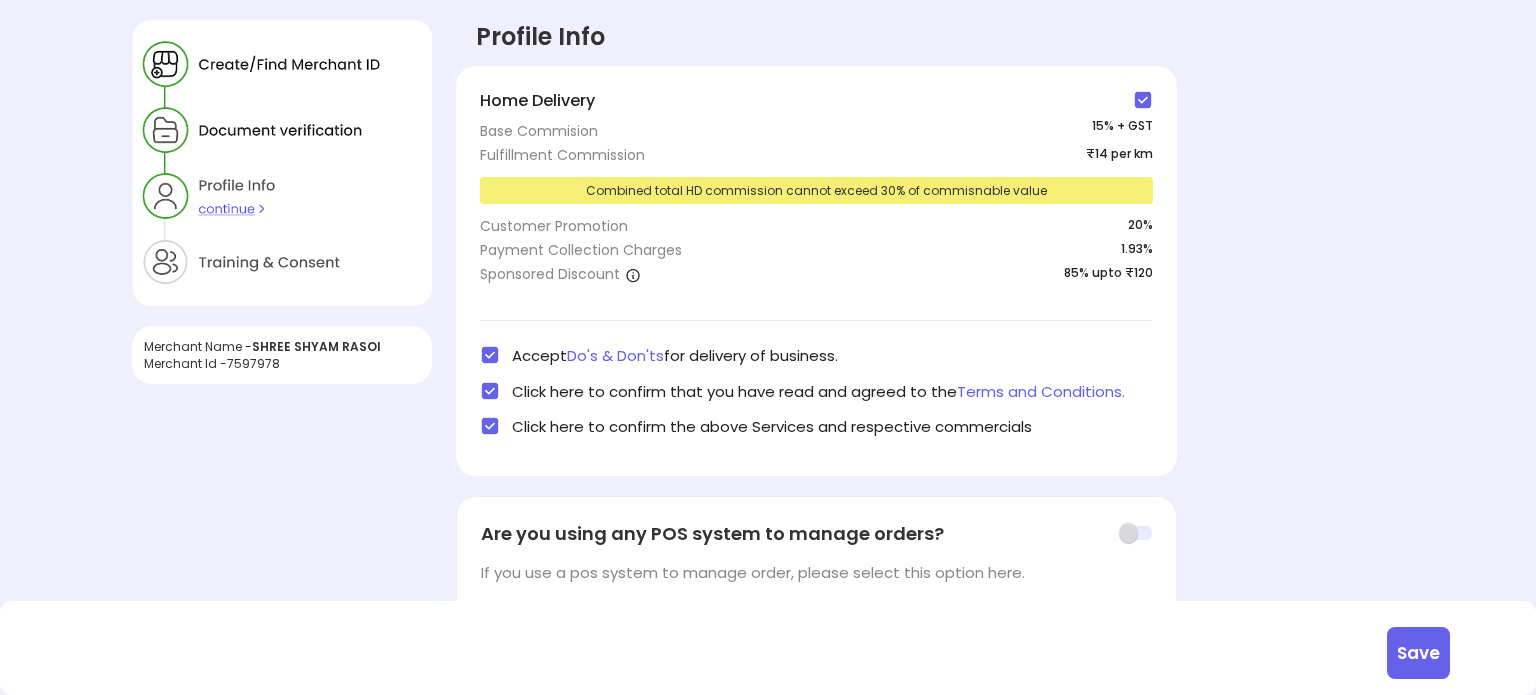 click on "Save" at bounding box center [1418, 653] 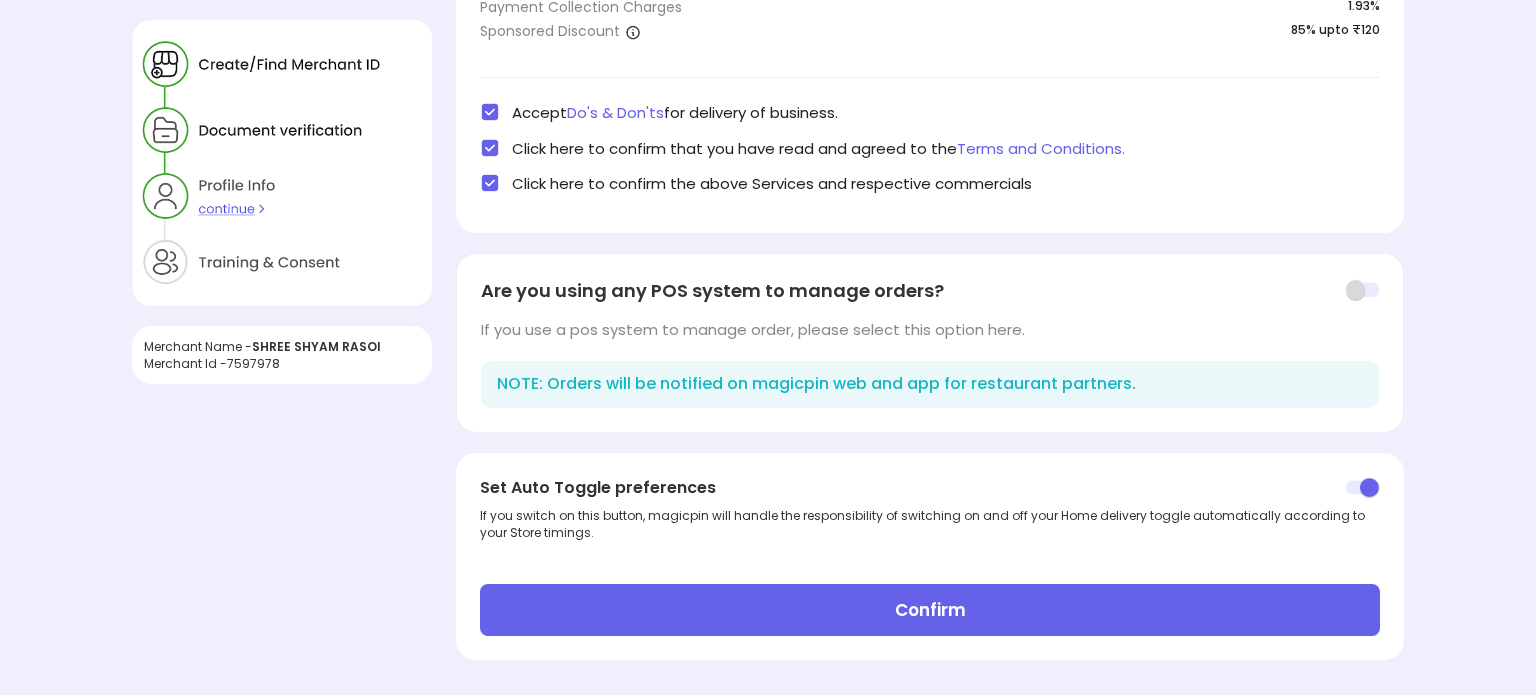 scroll, scrollTop: 247, scrollLeft: 0, axis: vertical 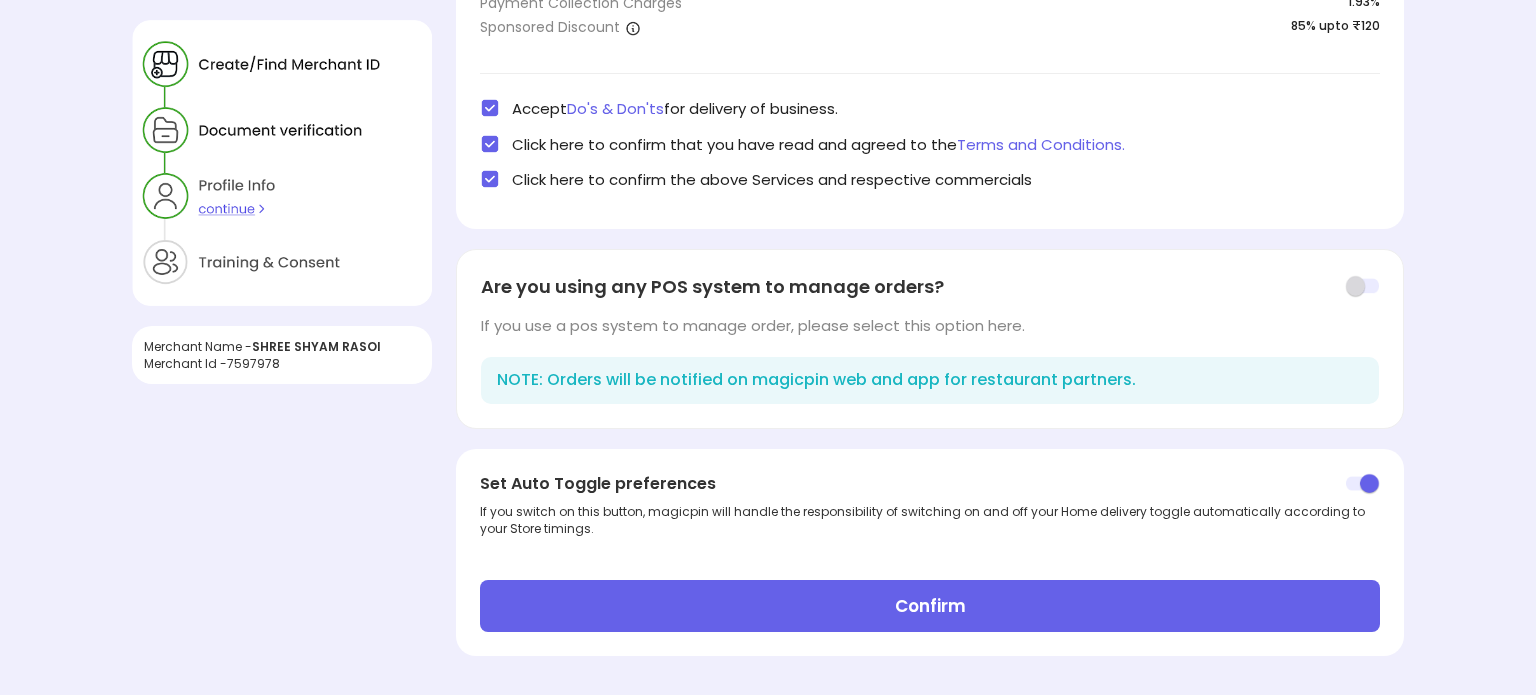 click on "Confirm" at bounding box center [930, 606] 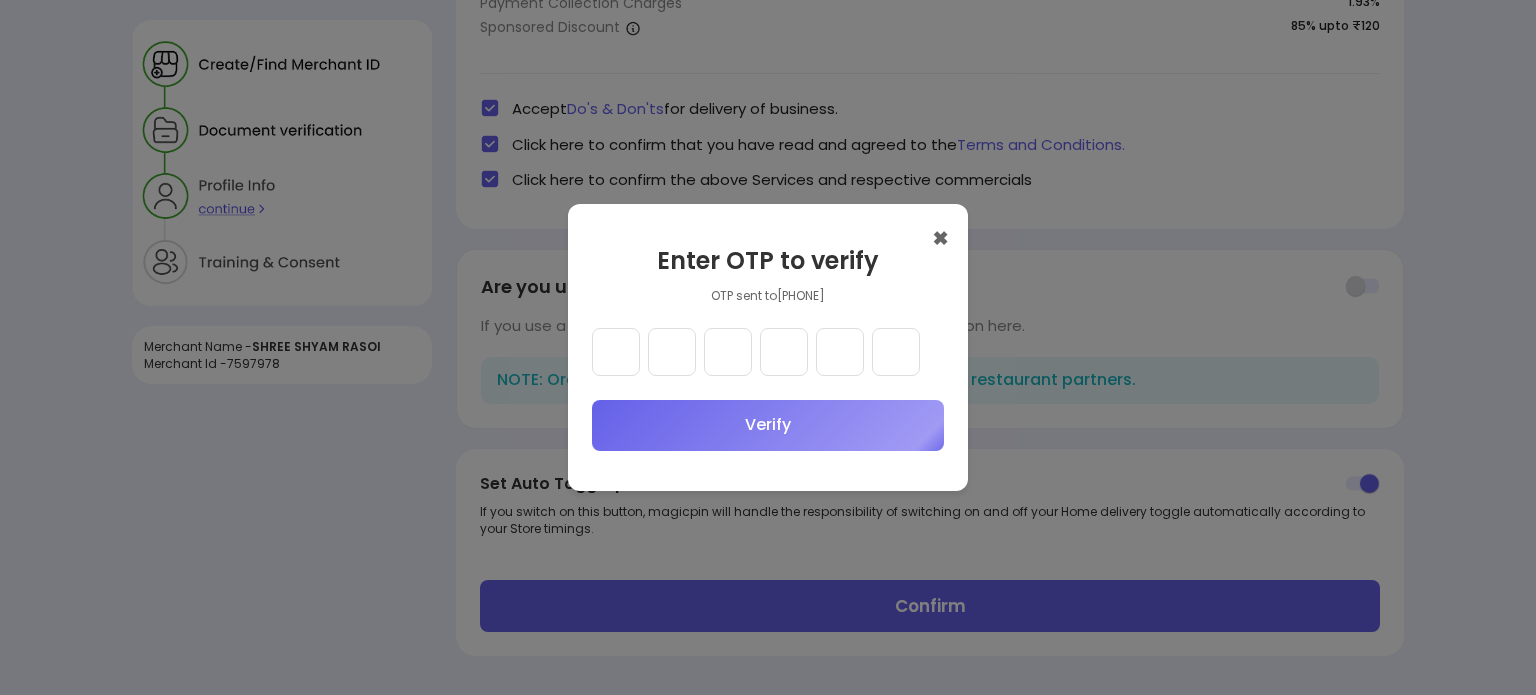 click at bounding box center [616, 352] 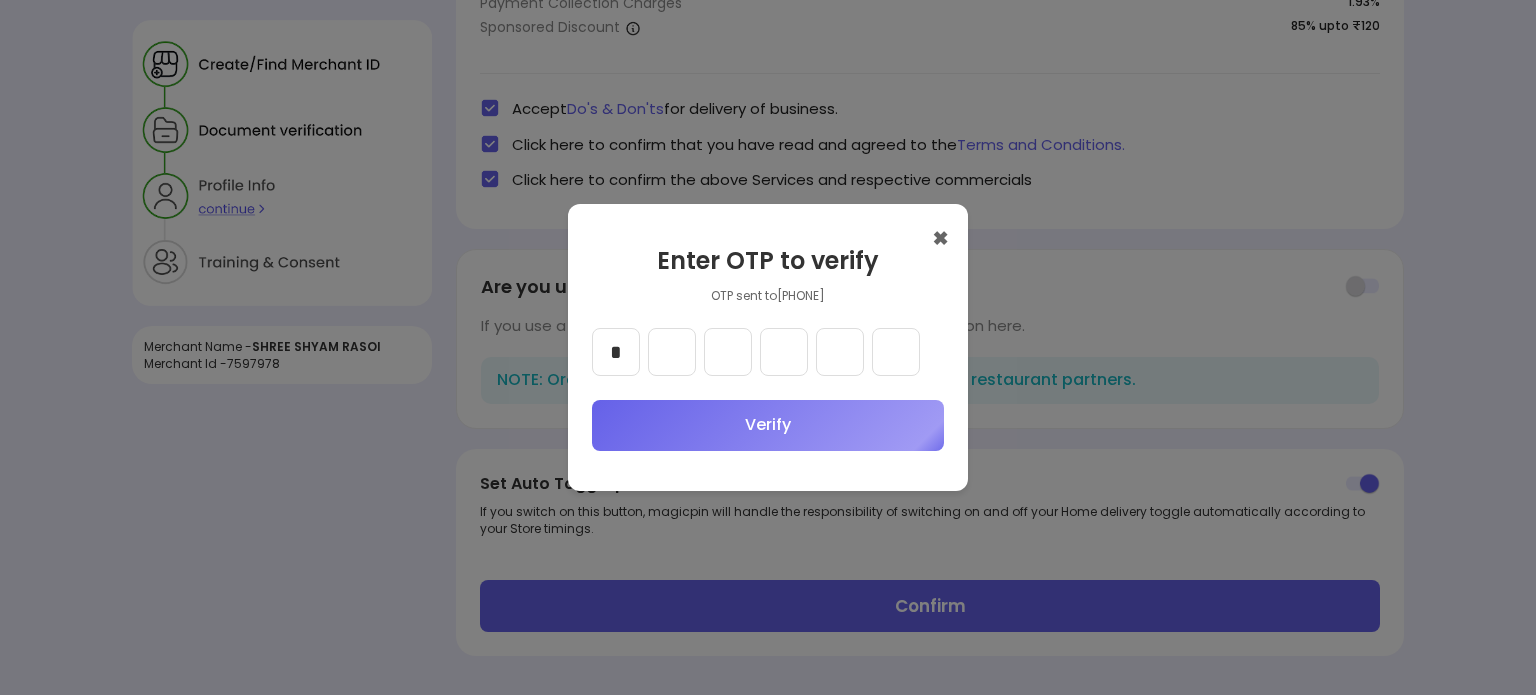 type on "*" 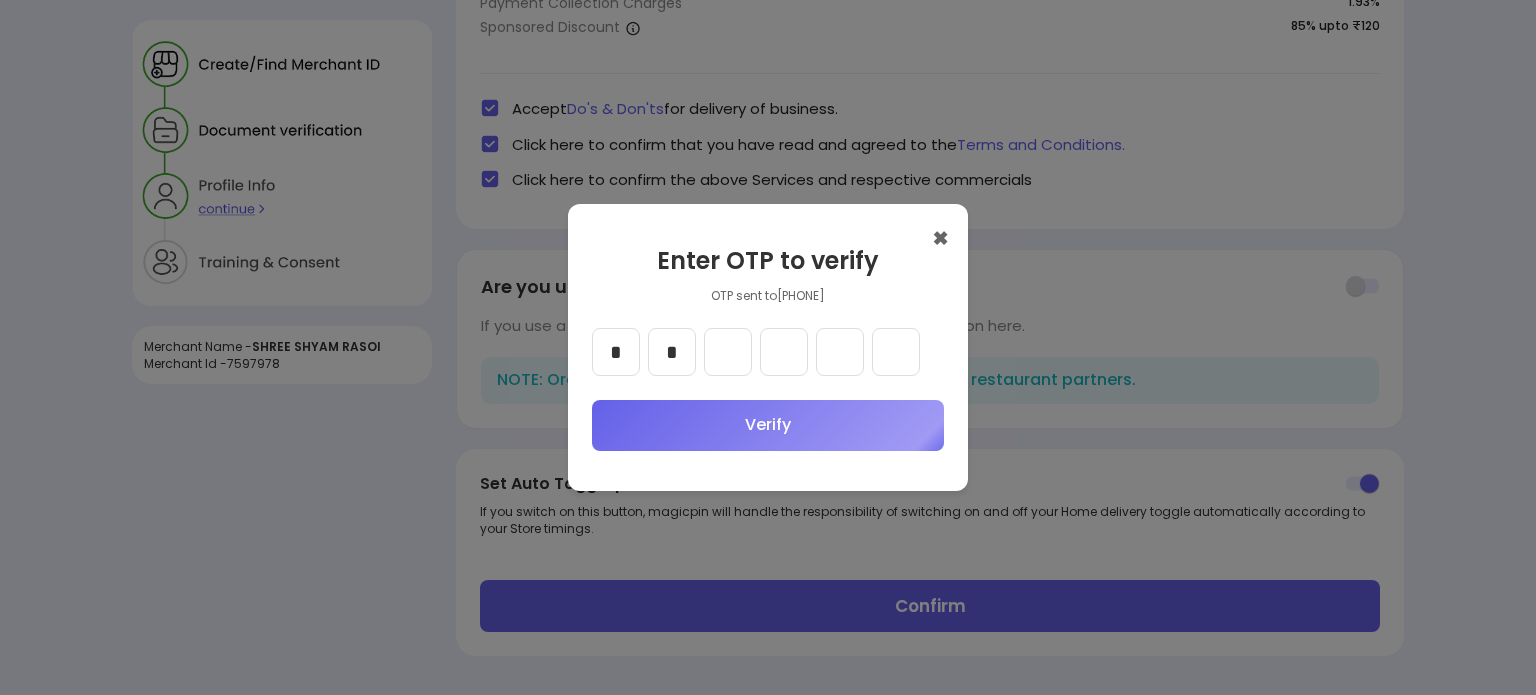 type on "*" 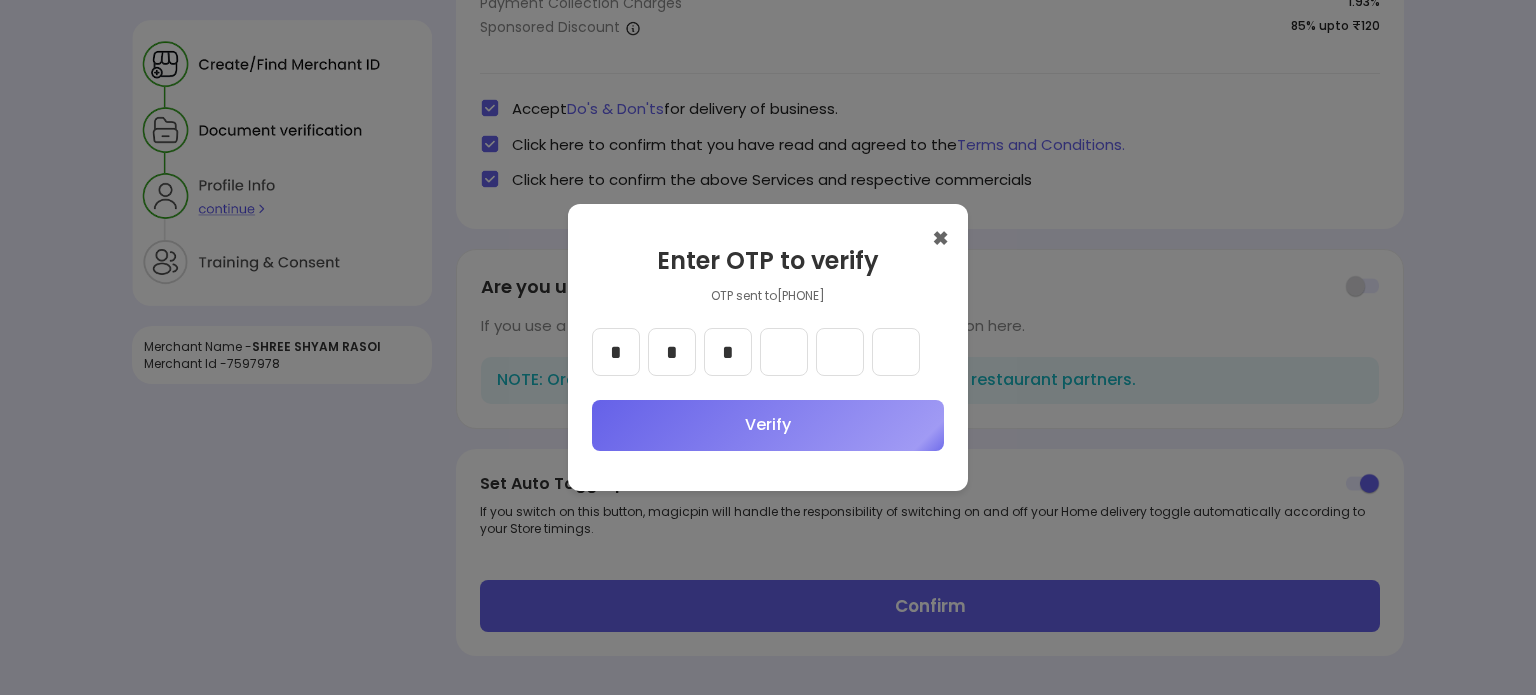 type on "*" 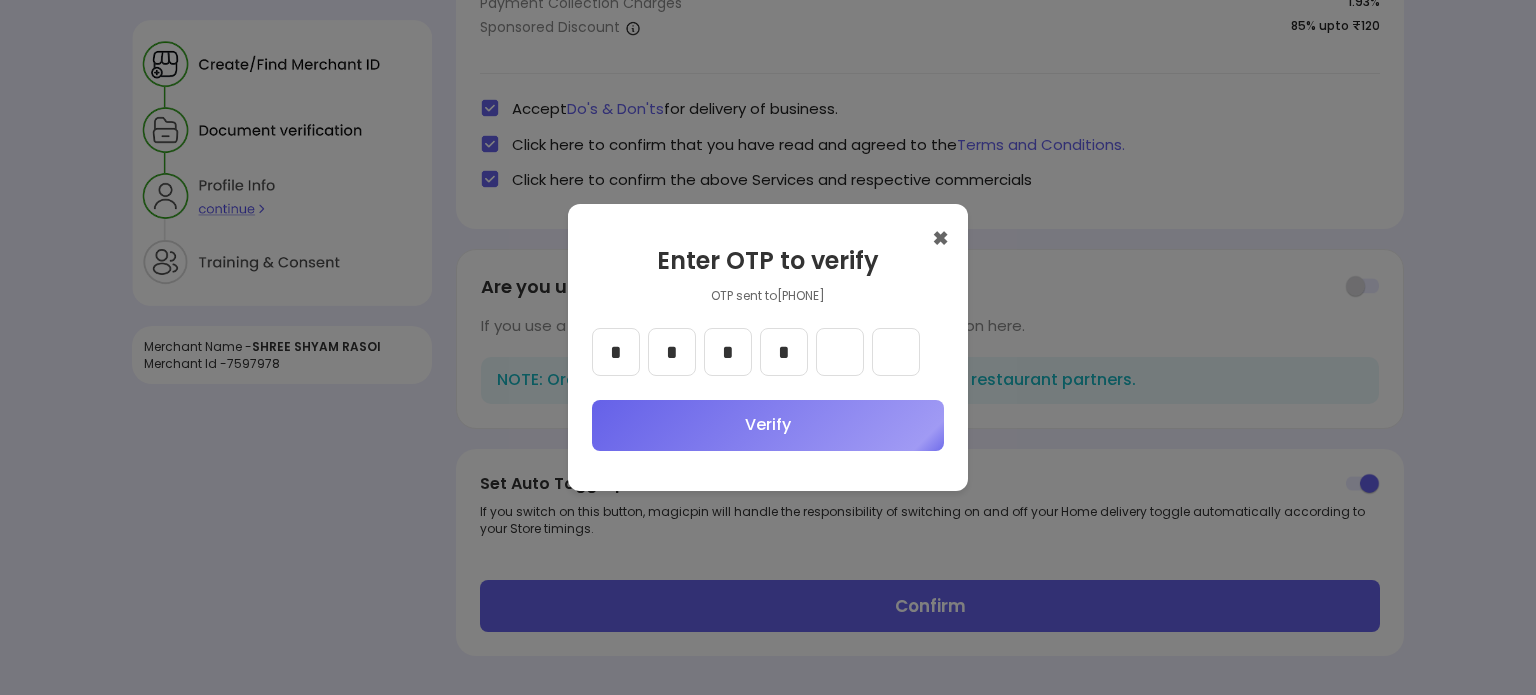 type on "*" 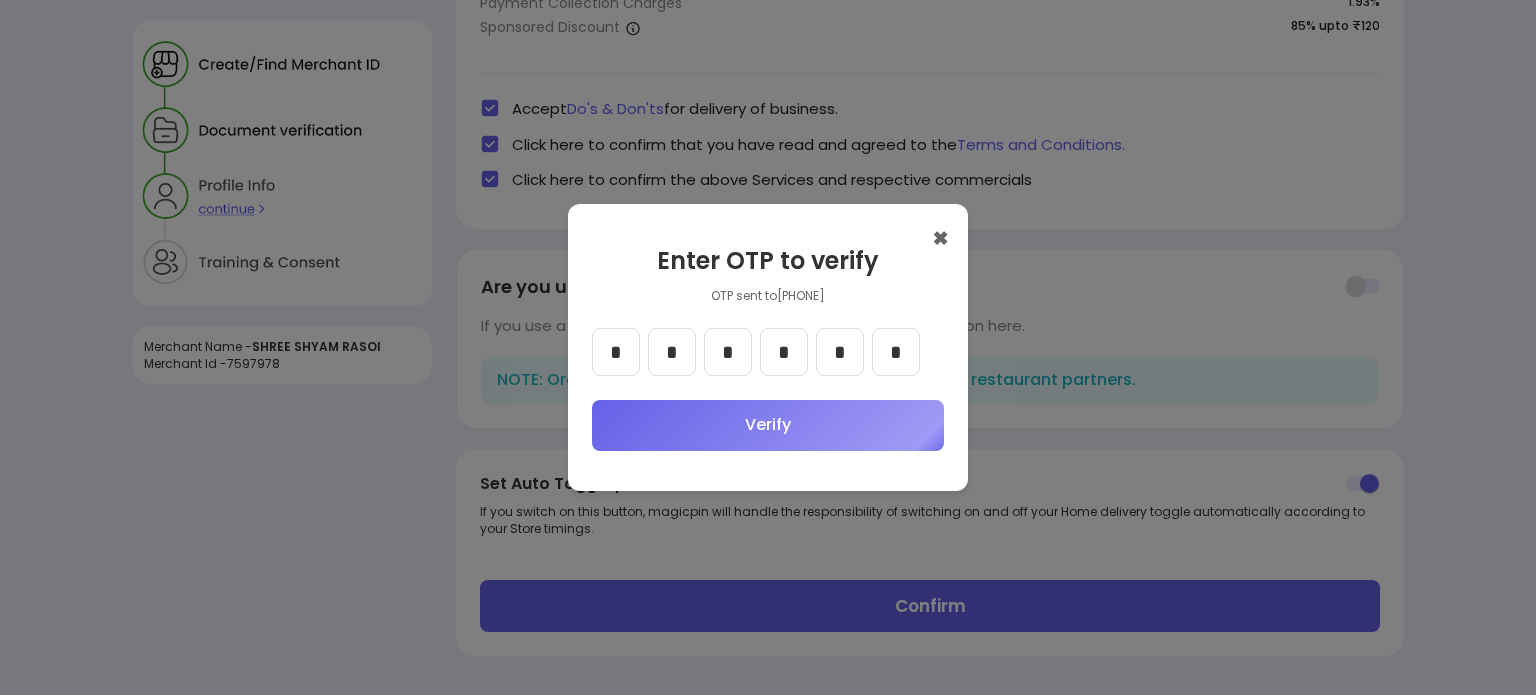 type on "*" 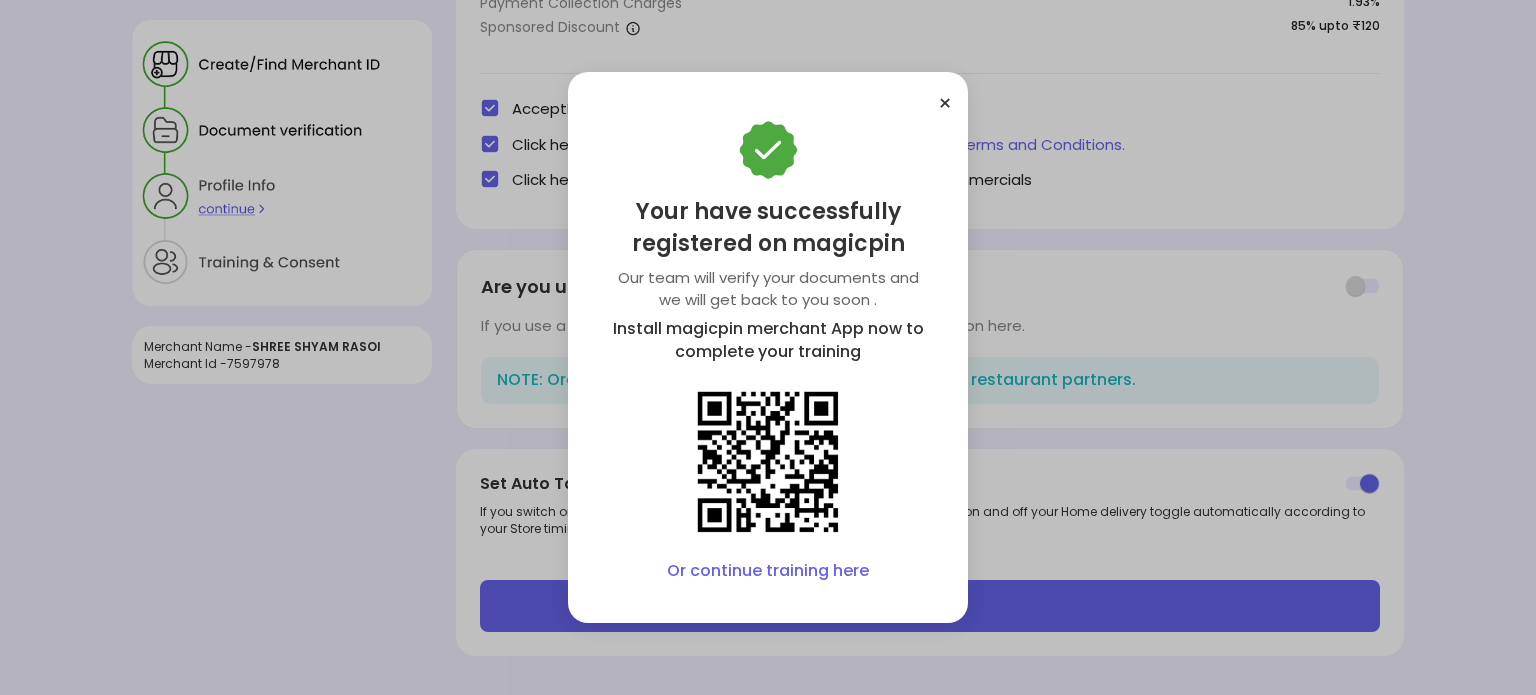 click on "×" at bounding box center (945, 103) 